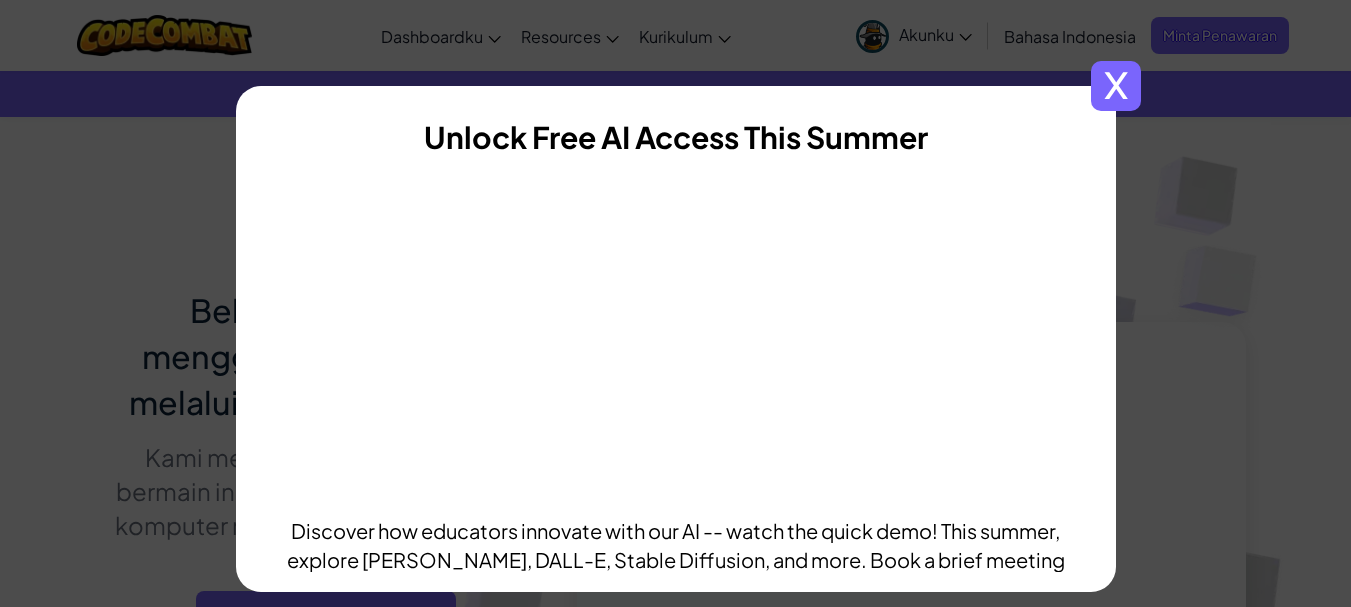 scroll, scrollTop: 0, scrollLeft: 0, axis: both 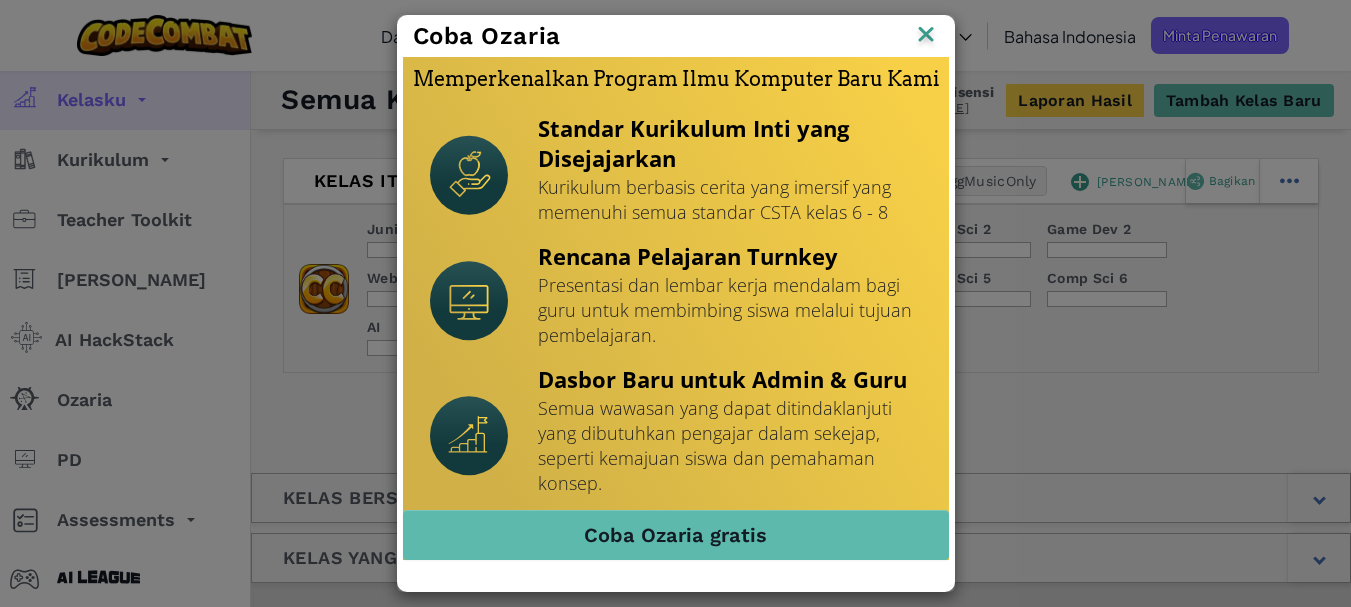 click at bounding box center (0, 0) 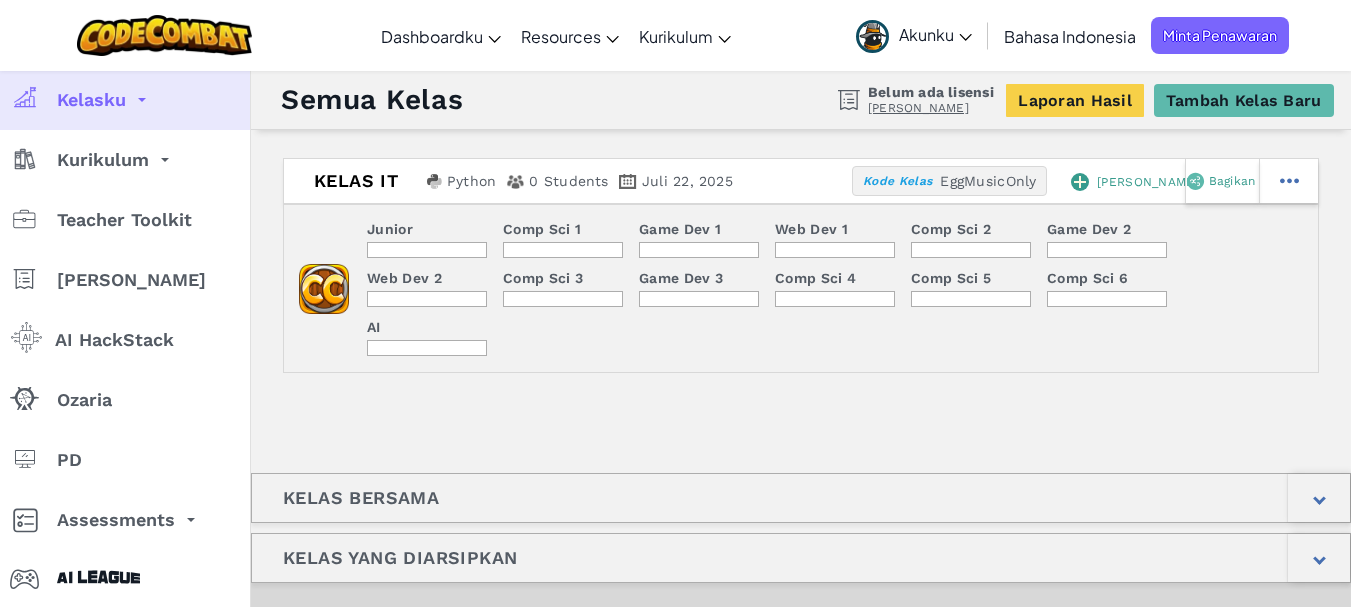 click at bounding box center [427, 250] 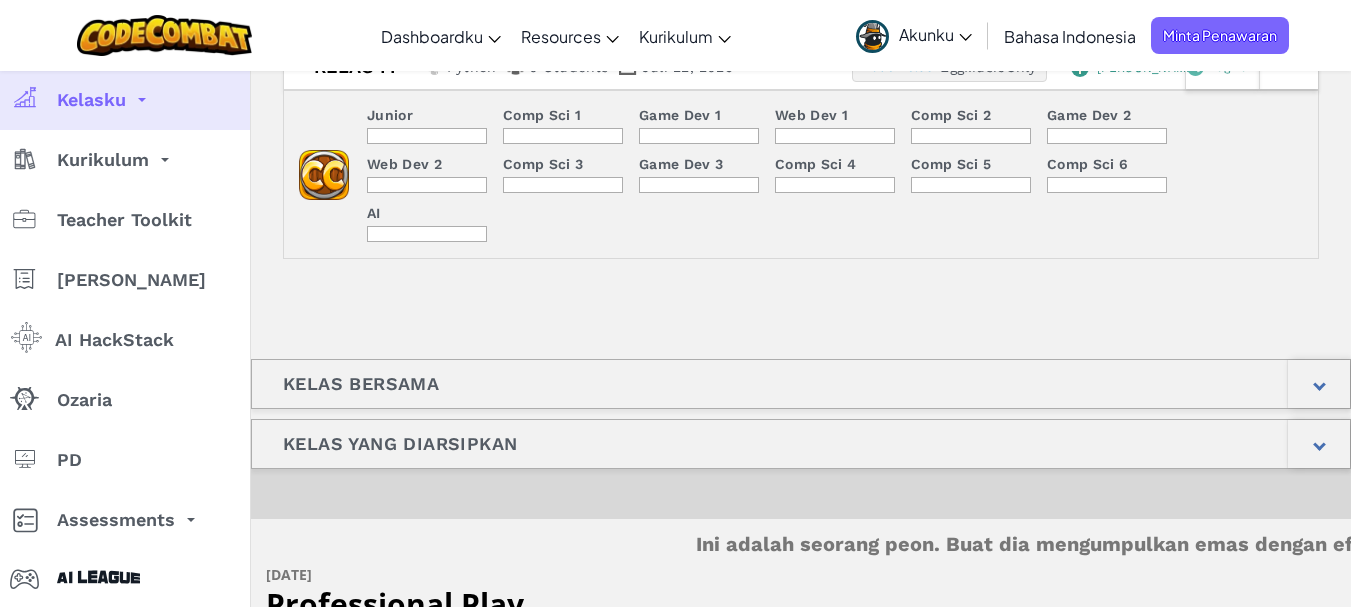 scroll, scrollTop: 78, scrollLeft: 0, axis: vertical 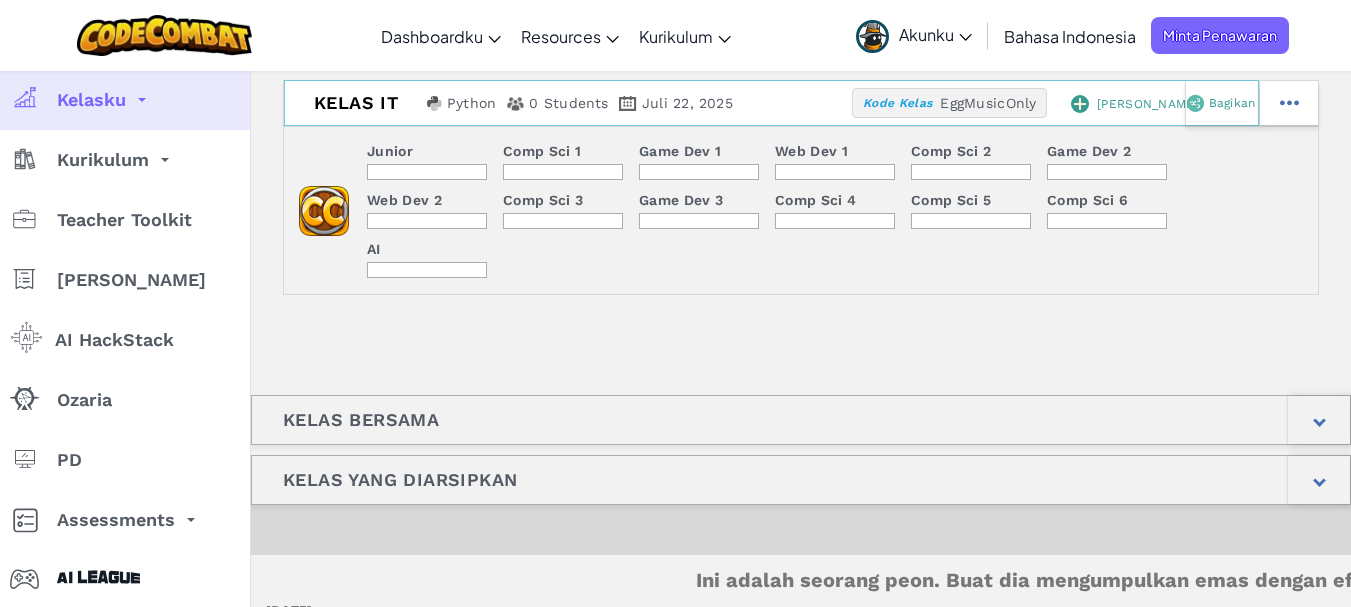 click on "Tambah Siswa" at bounding box center [1148, 104] 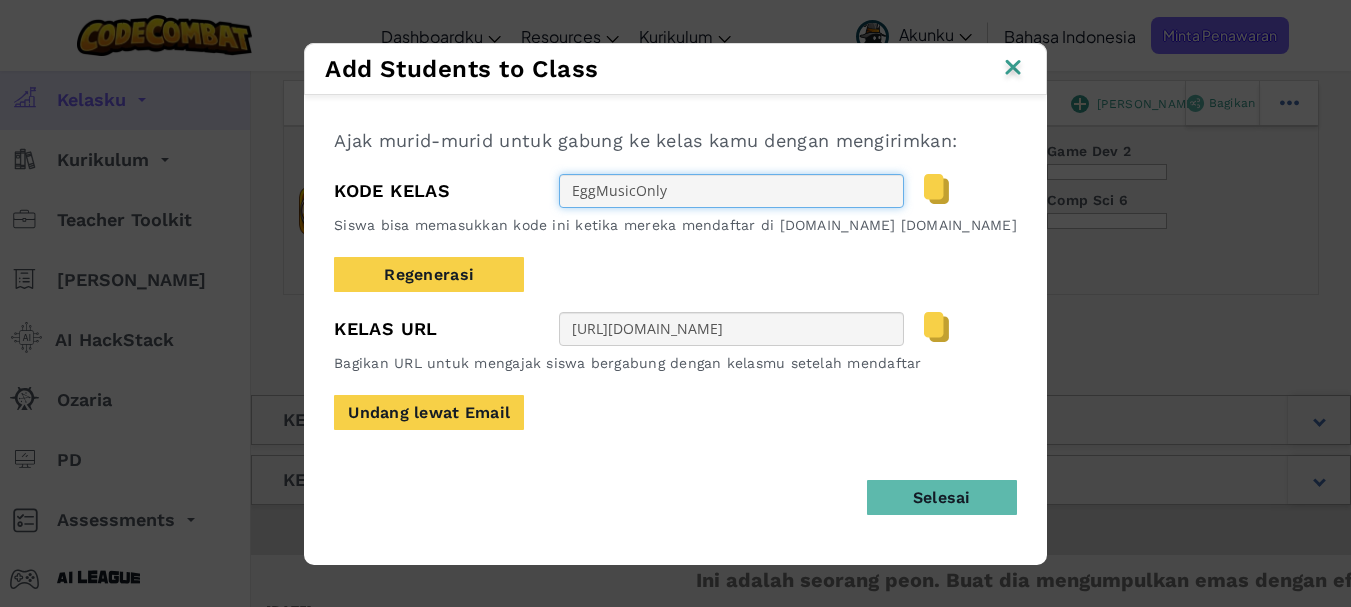 click on "EggMusicOnly" at bounding box center [731, 191] 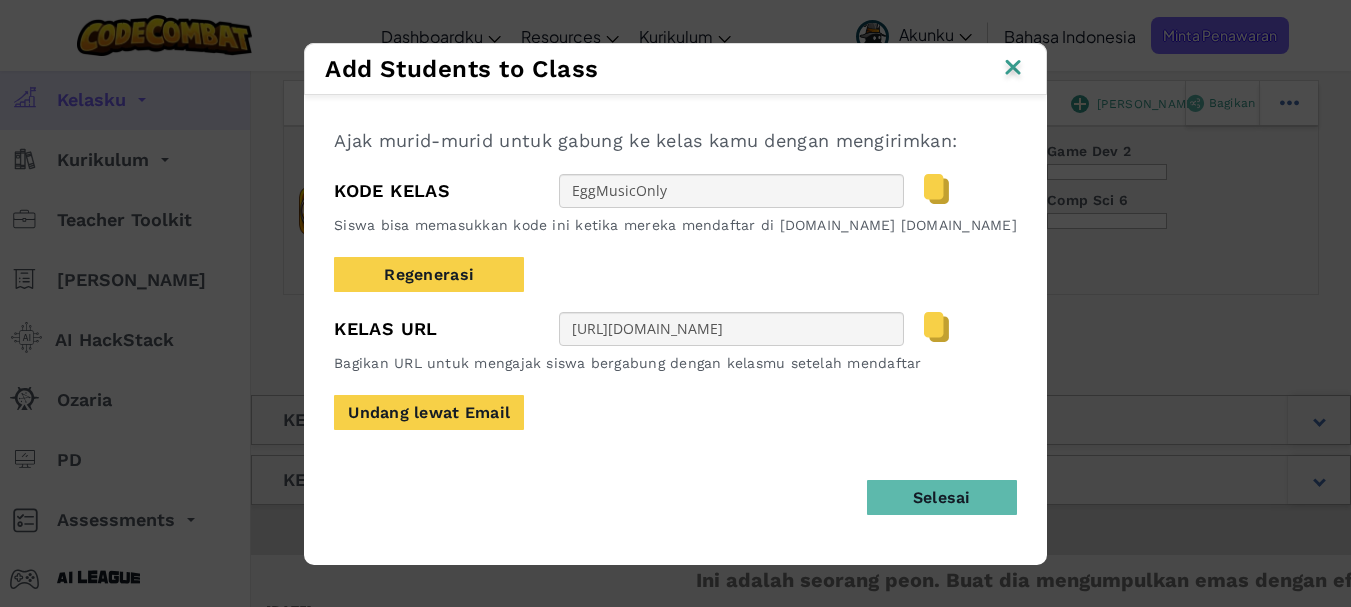 click at bounding box center (1013, 69) 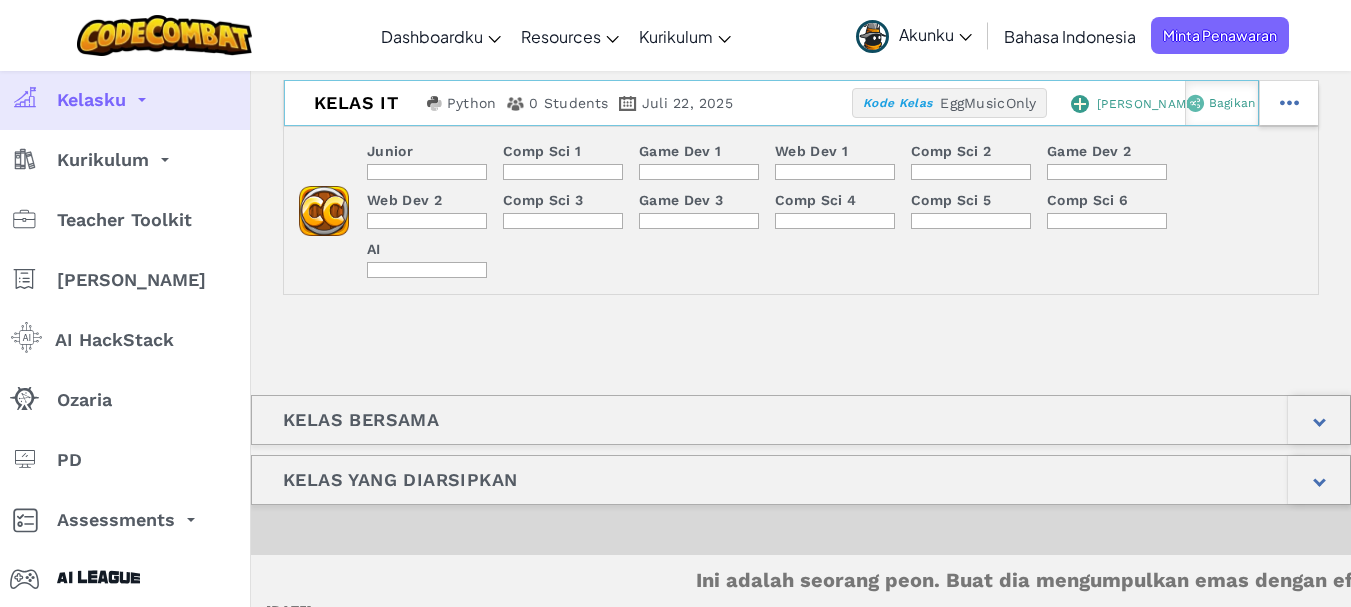 click on "Bagikan" at bounding box center [1232, 103] 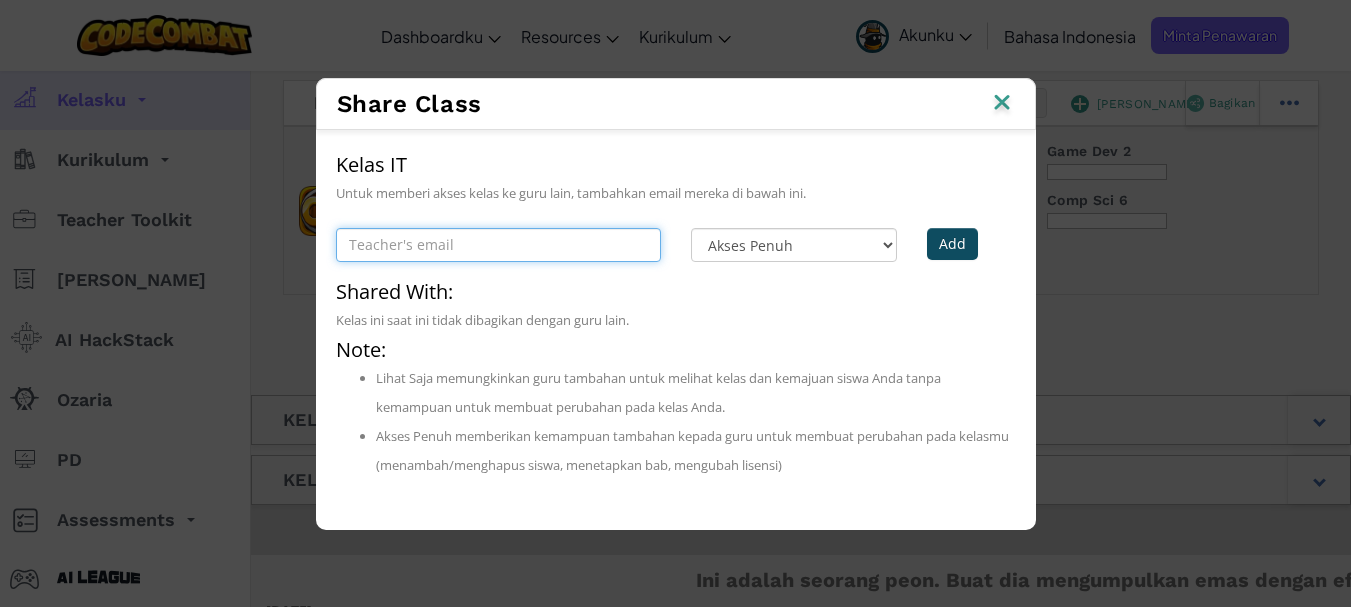 click at bounding box center (498, 245) 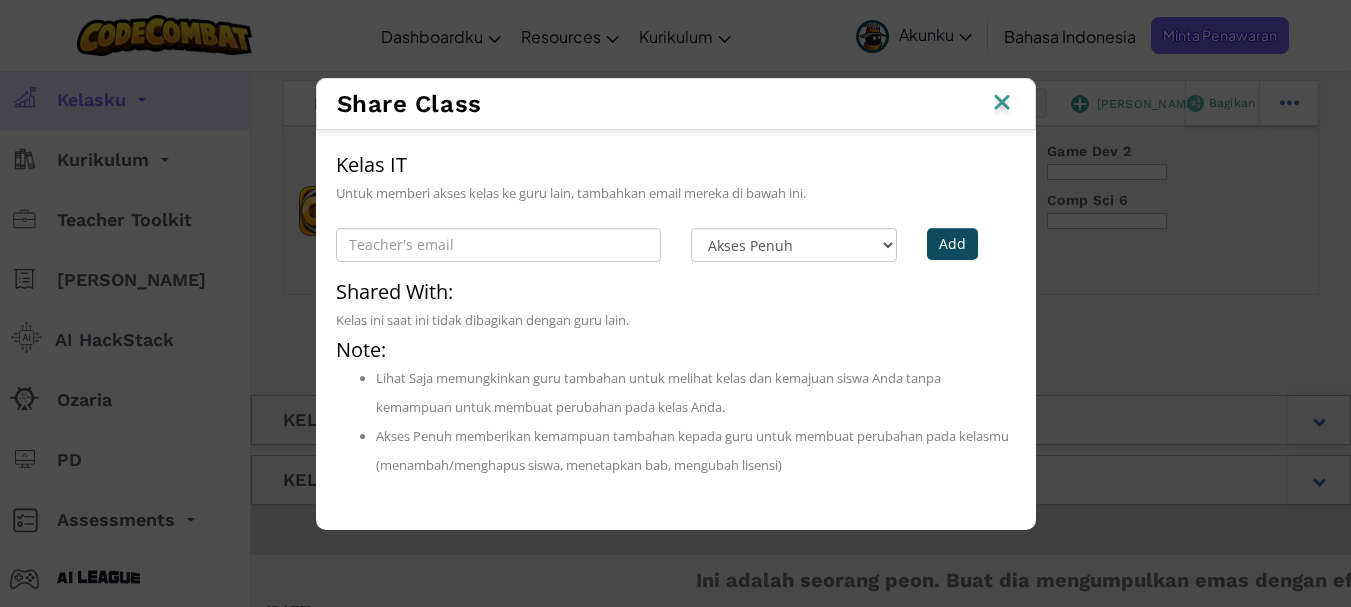 click at bounding box center [1002, 104] 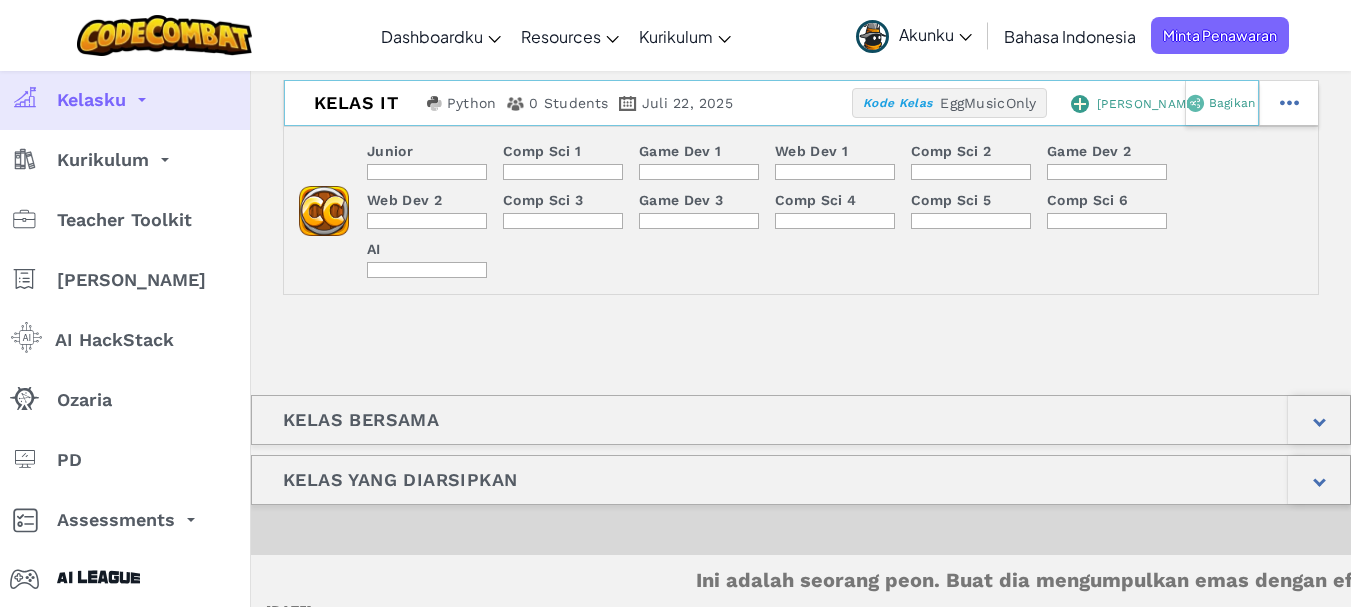 click on "Tambah Siswa" at bounding box center (1148, 104) 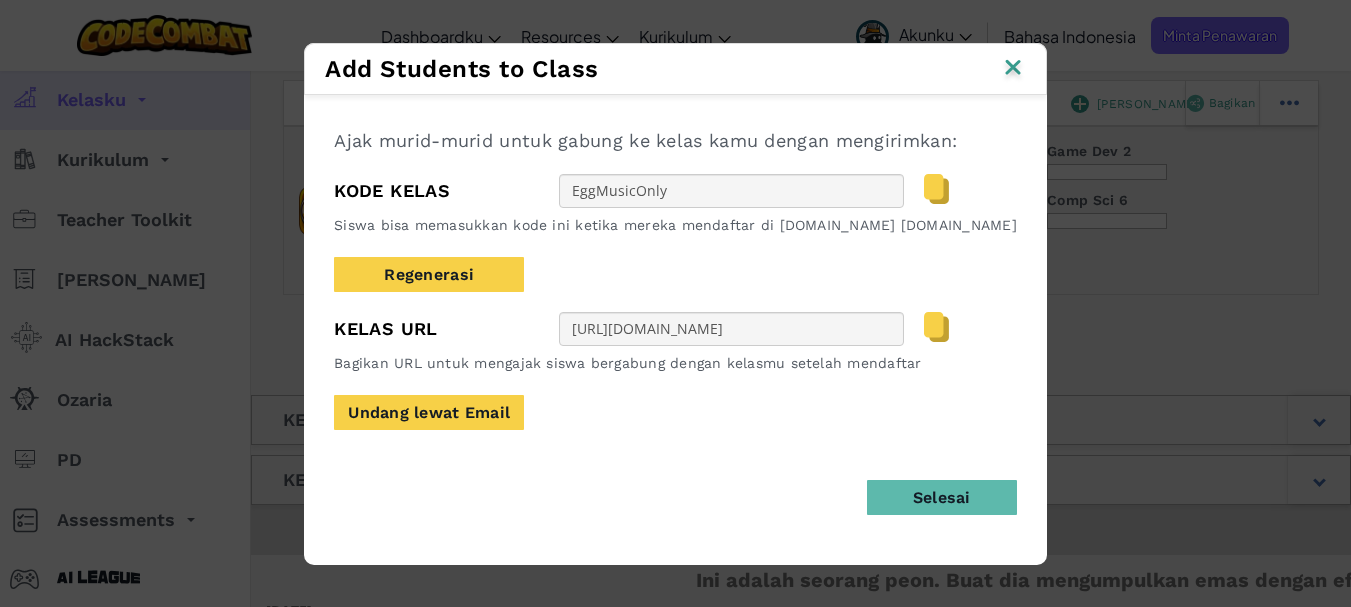 click at bounding box center (936, 327) 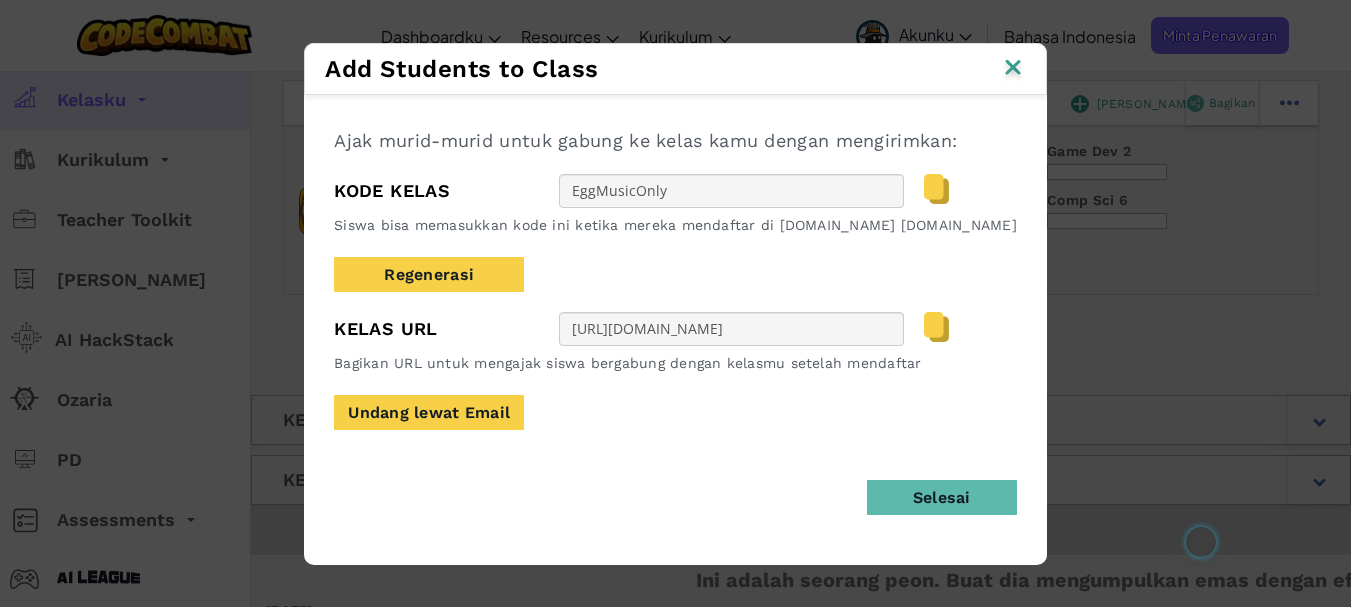 click at bounding box center [1013, 69] 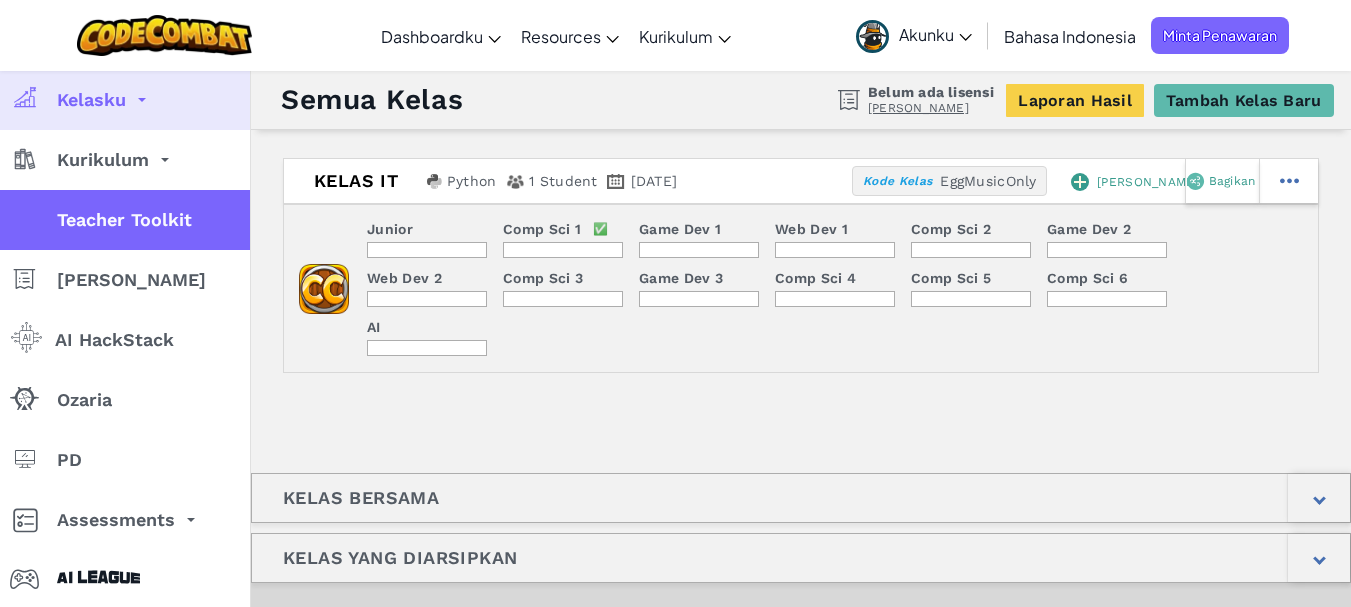 scroll, scrollTop: 78, scrollLeft: 0, axis: vertical 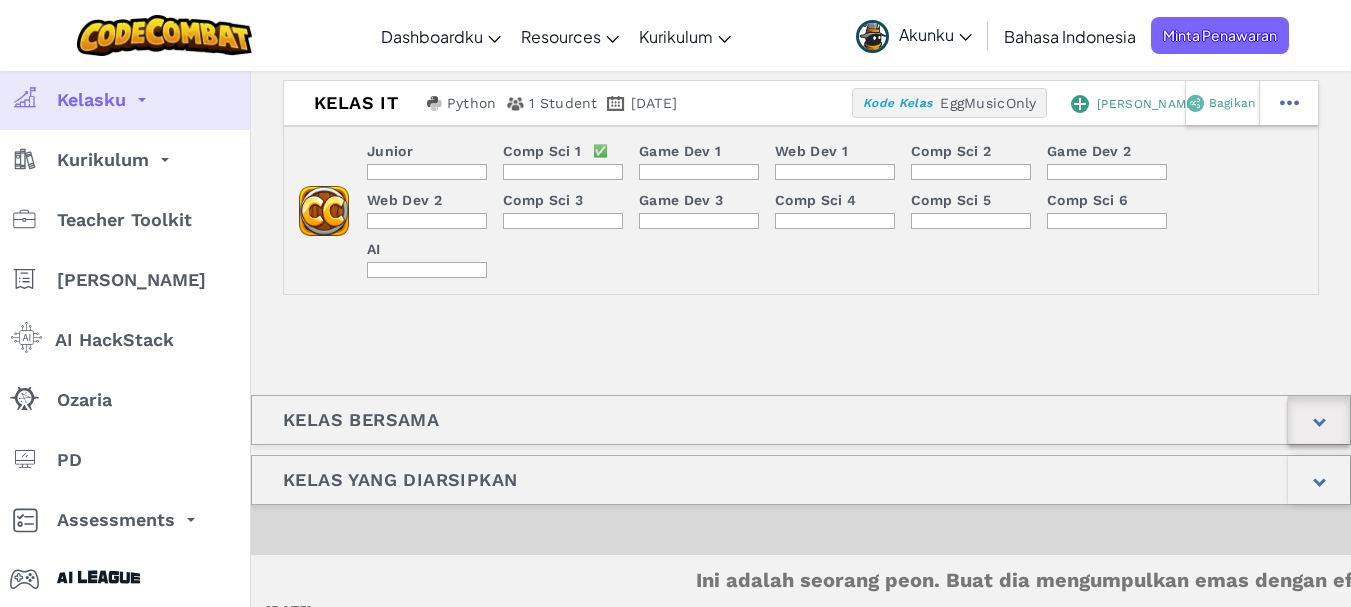 click at bounding box center (1319, 420) 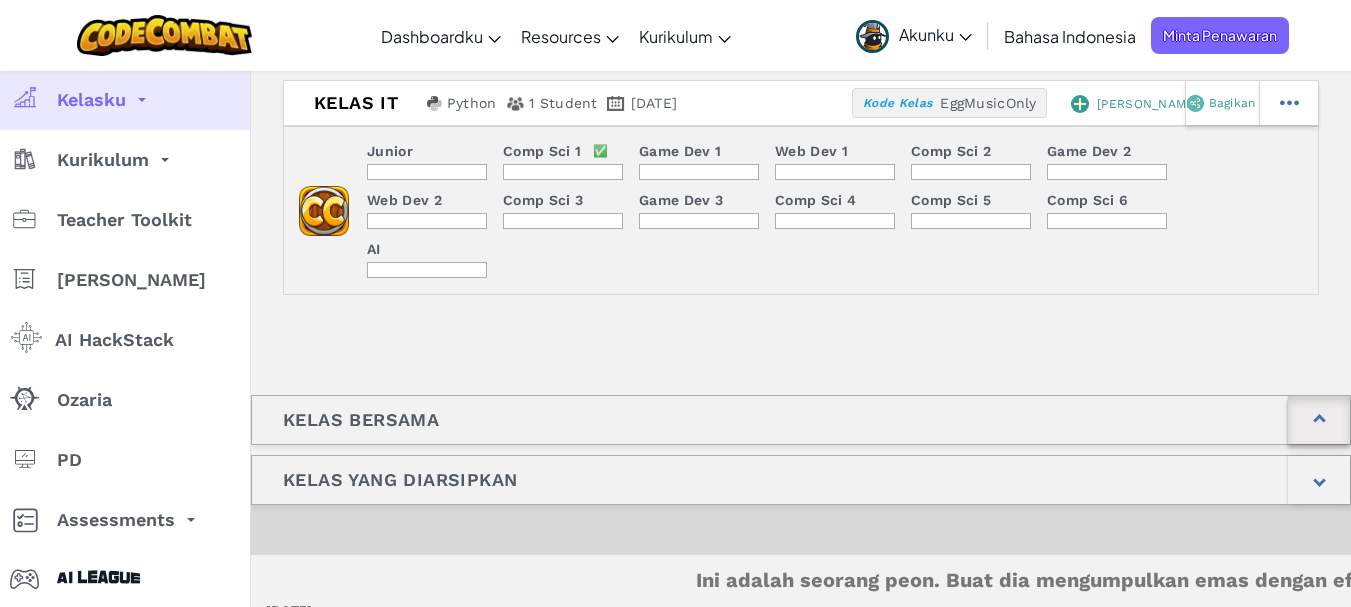 click at bounding box center (1319, 420) 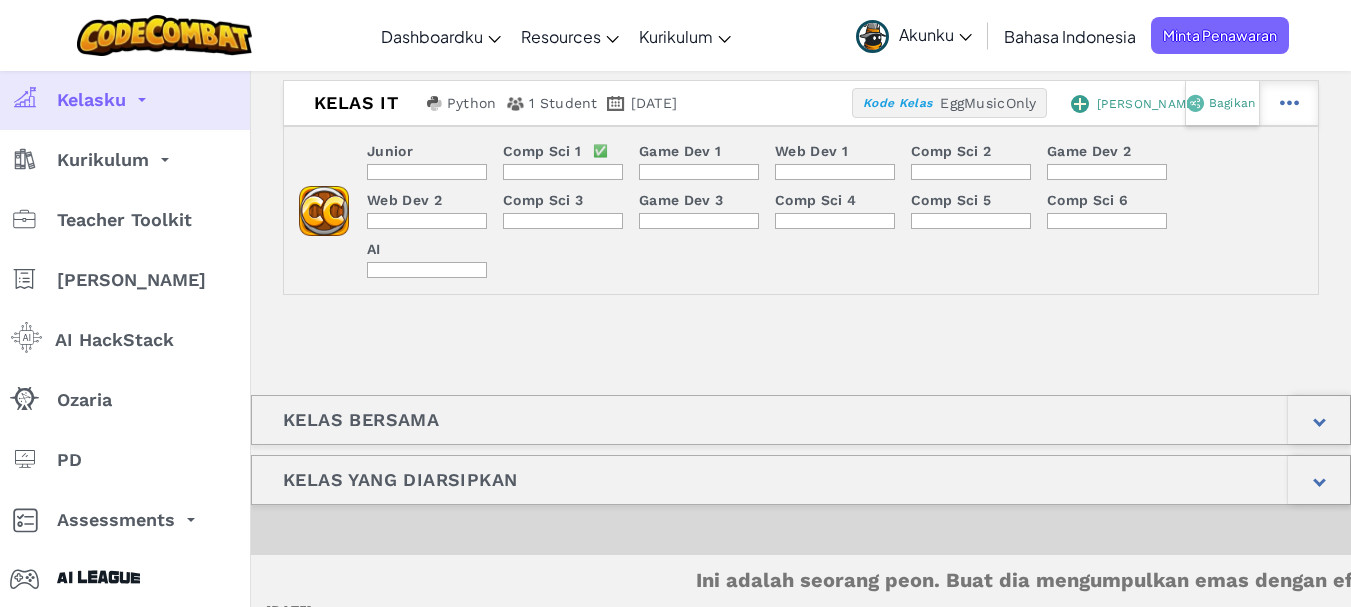 click at bounding box center [1288, 103] 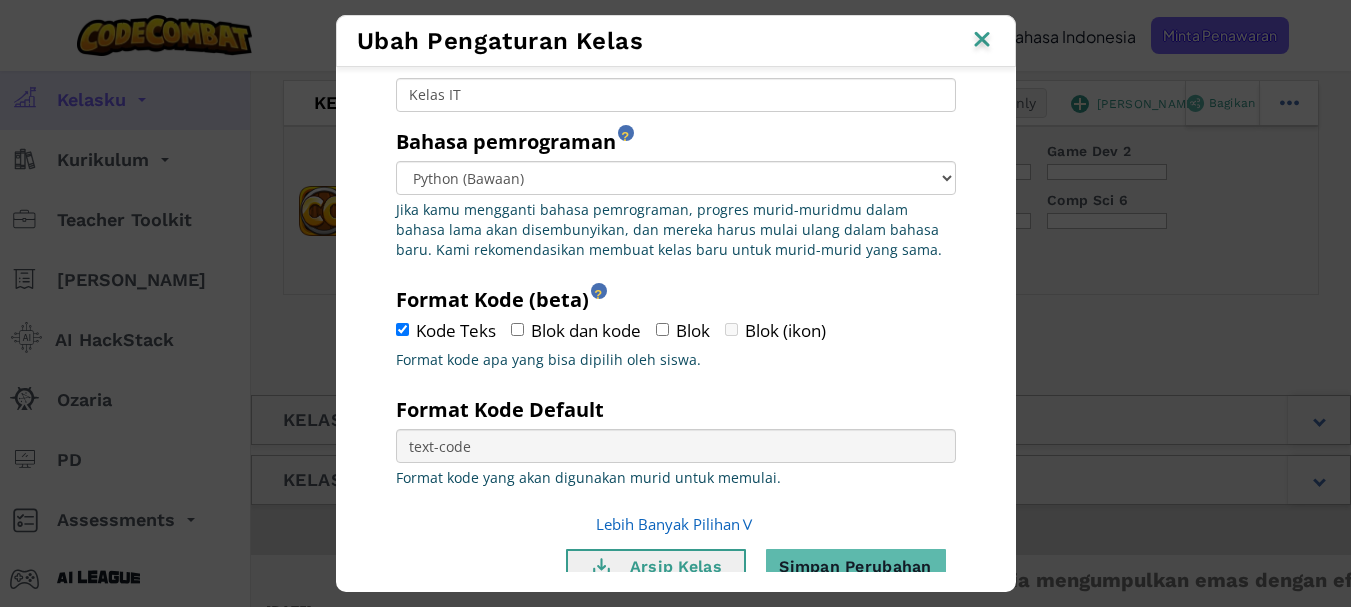 scroll, scrollTop: 97, scrollLeft: 0, axis: vertical 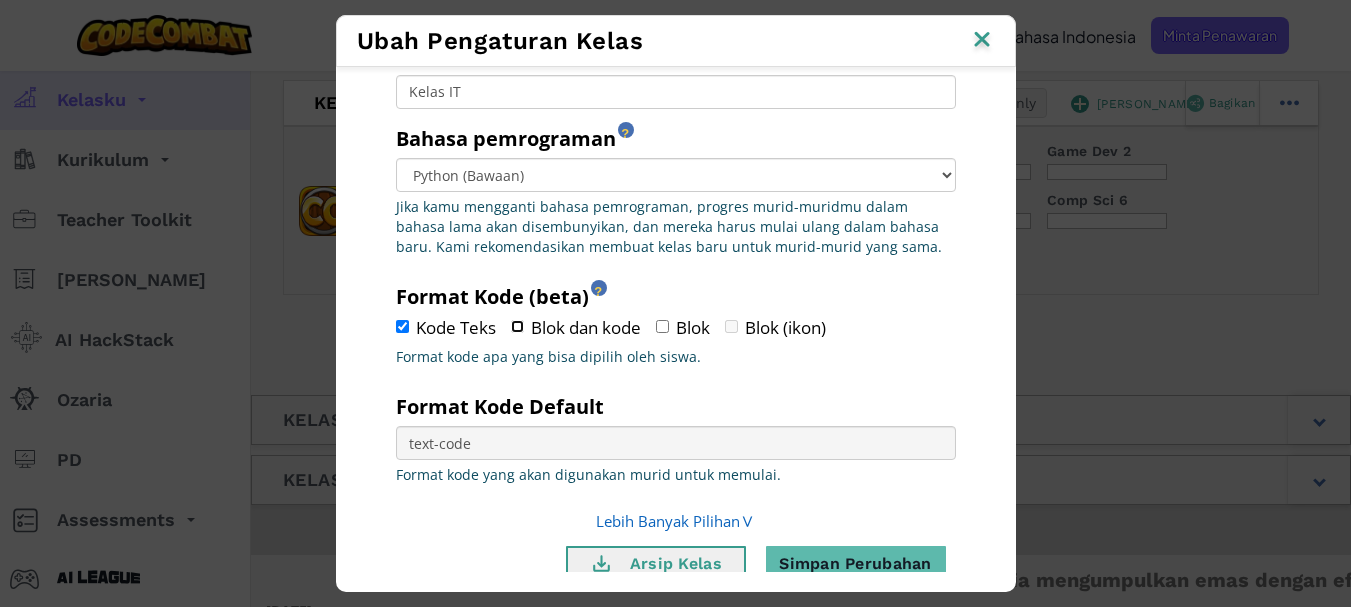 click on "Blok dan kode" at bounding box center [517, 326] 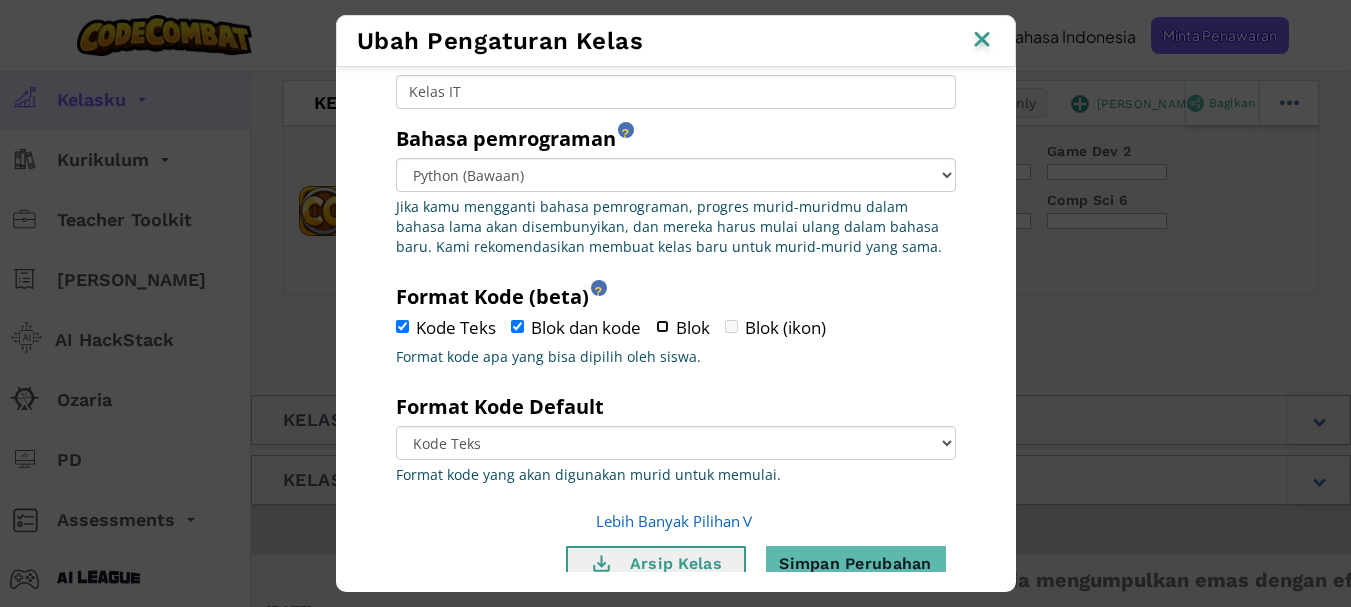 click on "Blok" at bounding box center (662, 326) 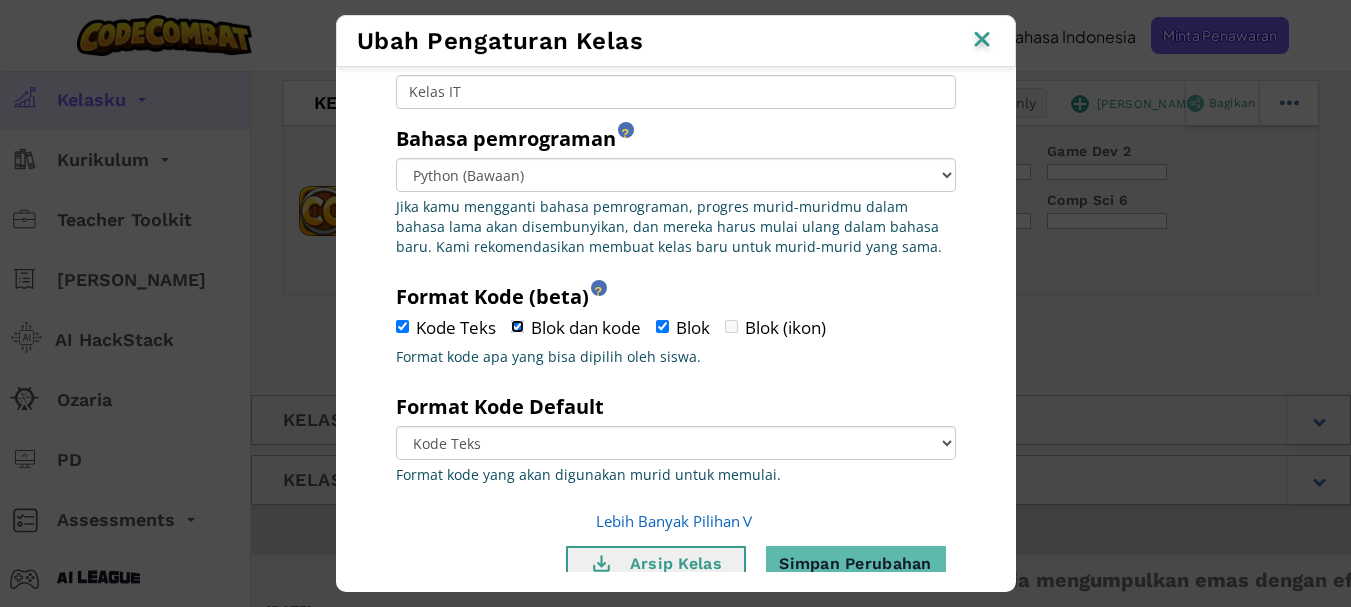 click on "Blok dan kode" at bounding box center [517, 326] 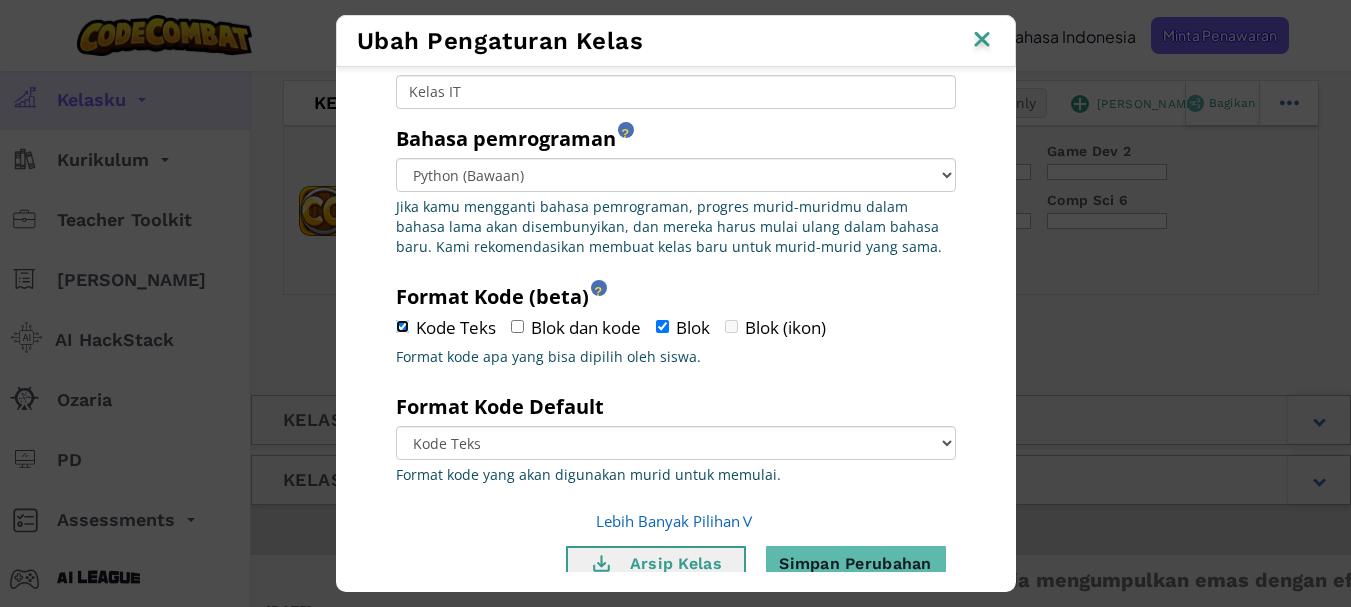 click on "Kode Teks" at bounding box center (402, 326) 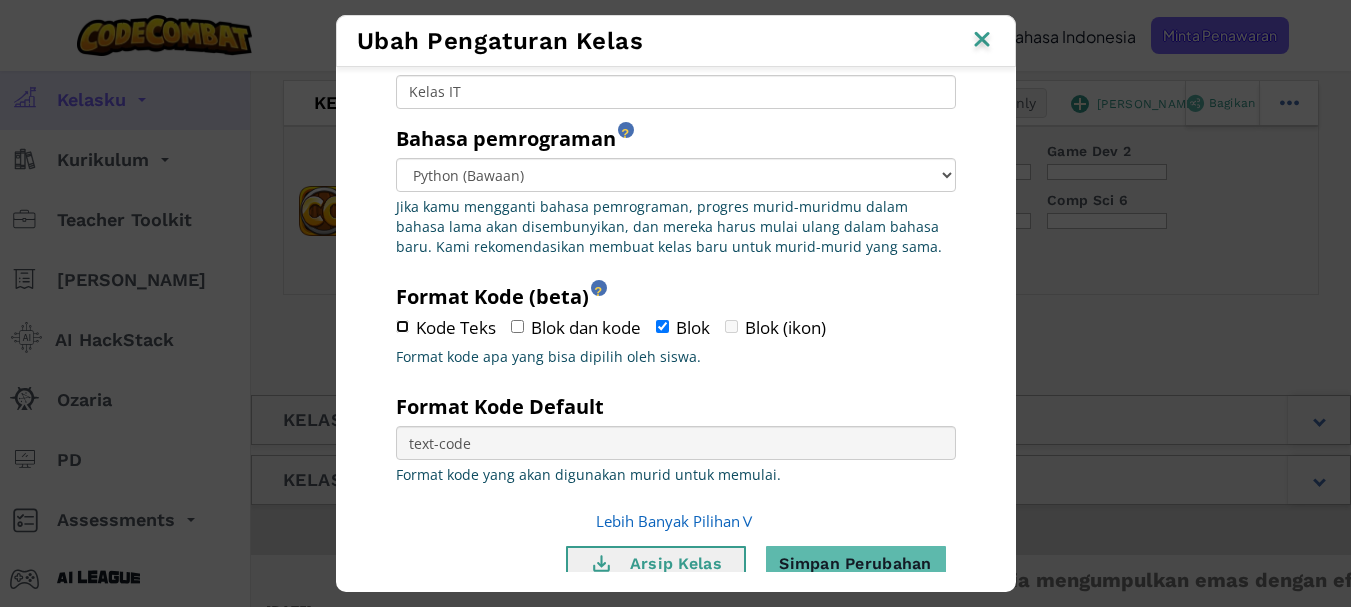 scroll, scrollTop: 131, scrollLeft: 0, axis: vertical 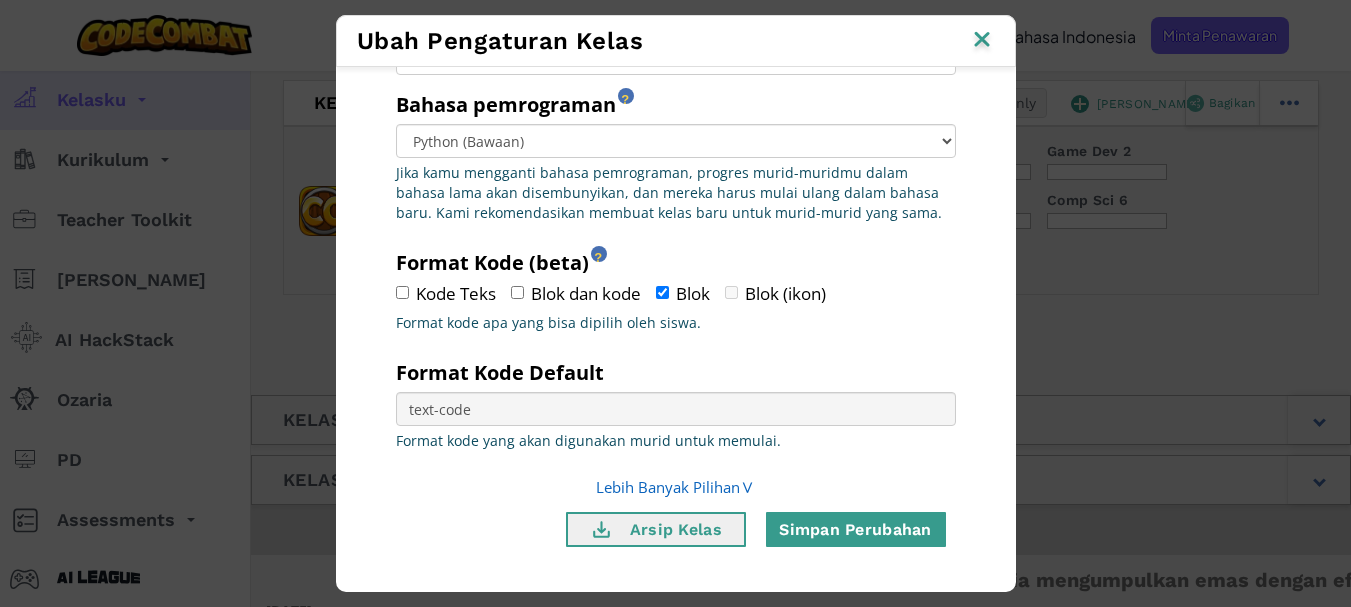 click on "Simpan Perubahan" at bounding box center [856, 529] 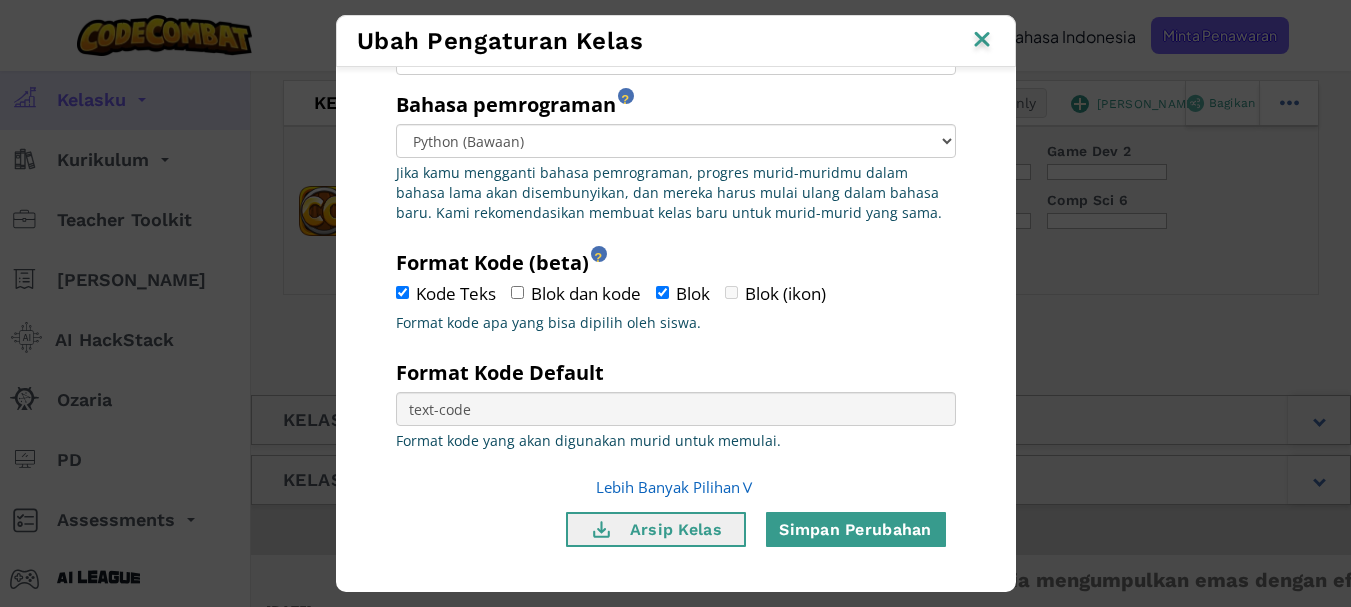 checkbox on "true" 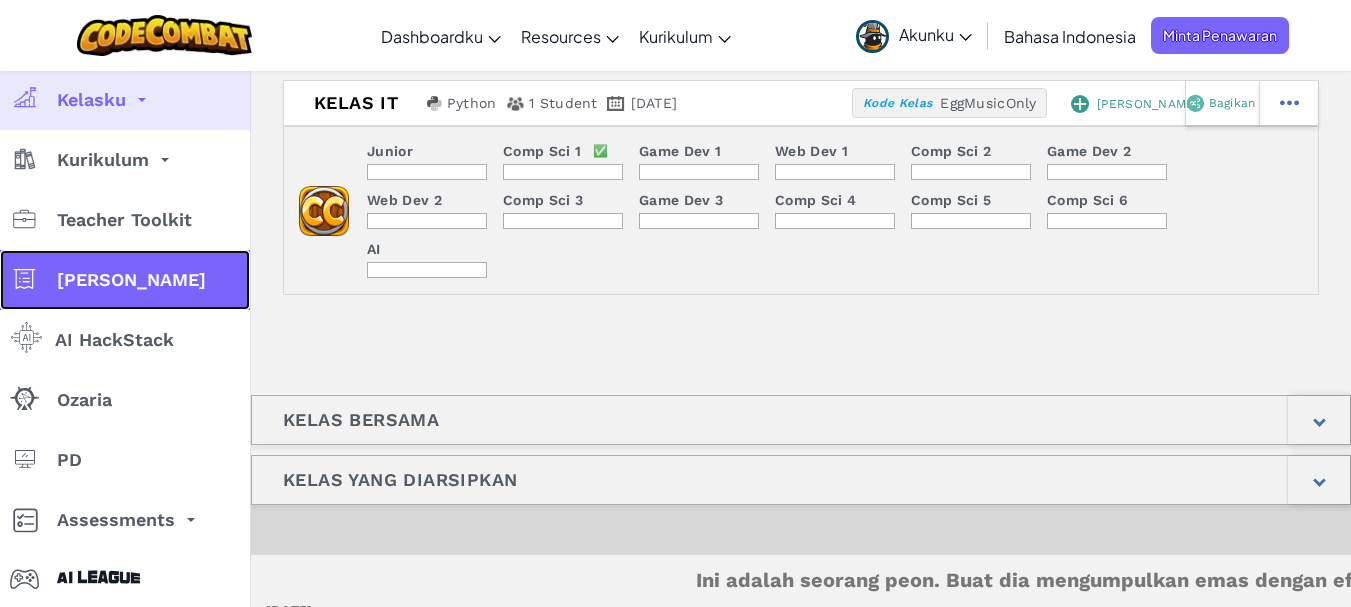 click on "[PERSON_NAME]" at bounding box center (131, 280) 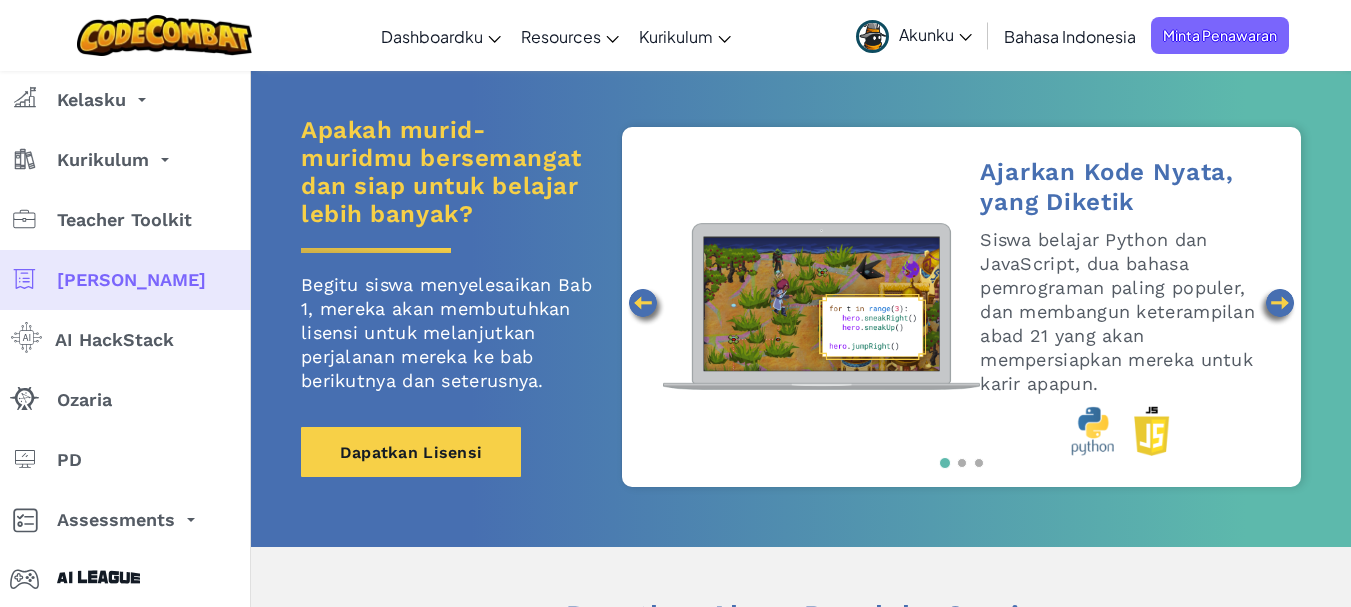 scroll, scrollTop: 69, scrollLeft: 0, axis: vertical 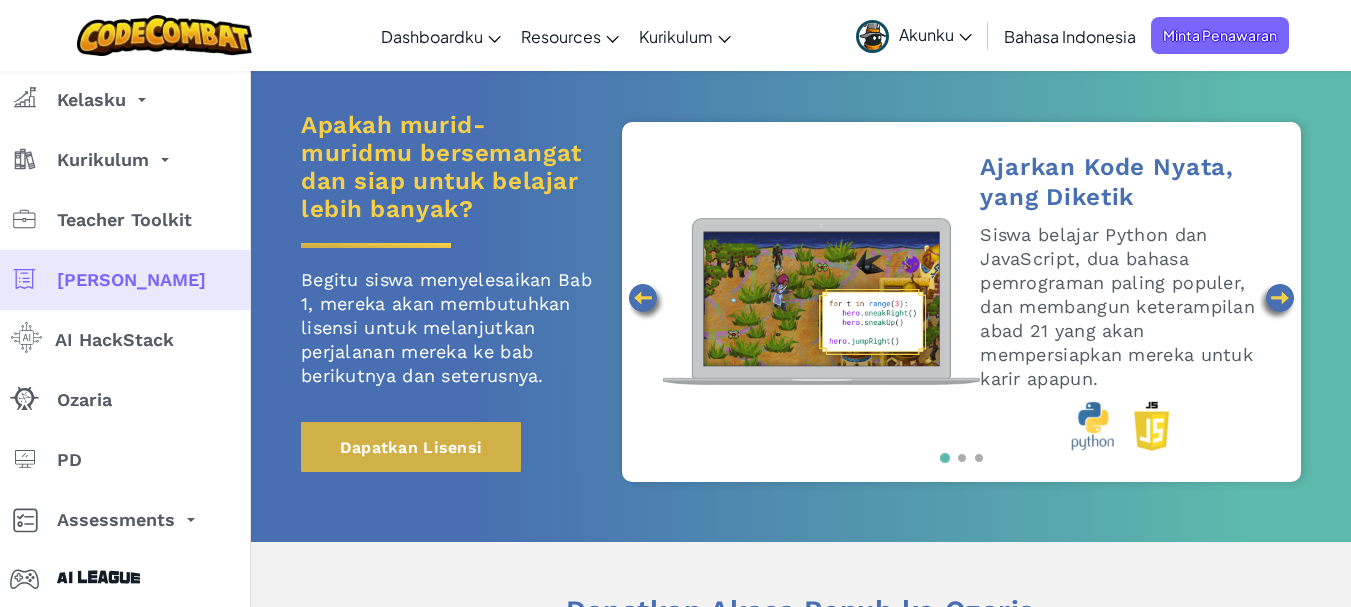 click on "Dapatkan Lisensi" at bounding box center (411, 447) 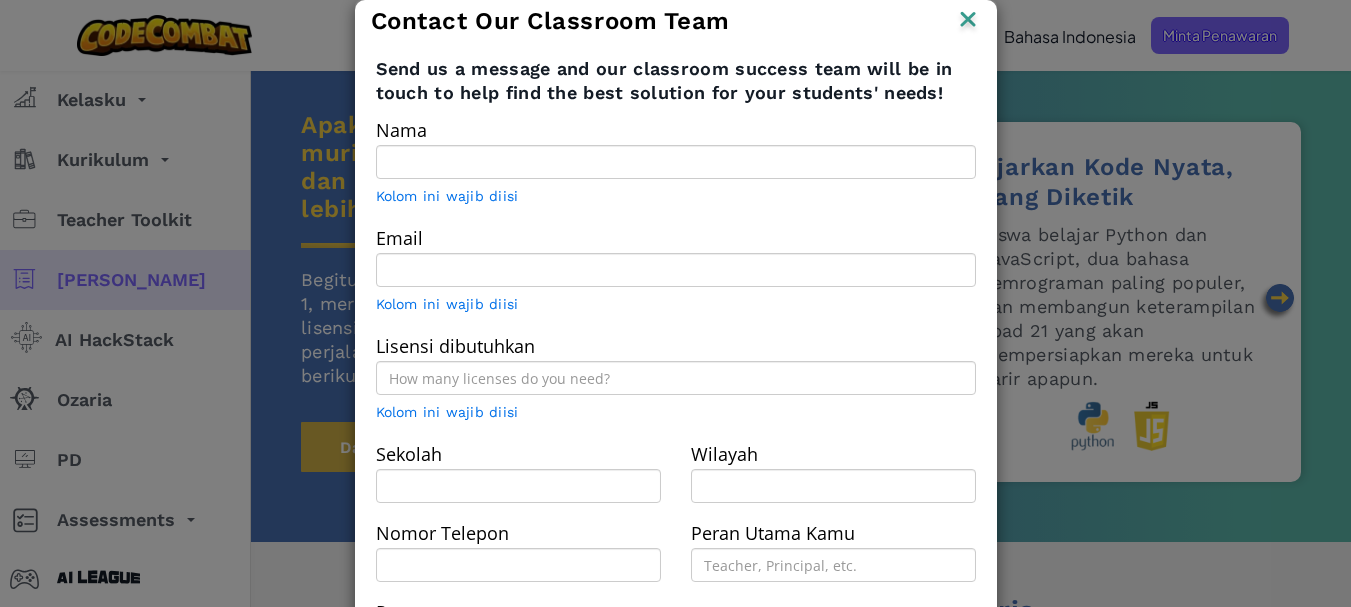 type on "IZZUL KHOLIS" 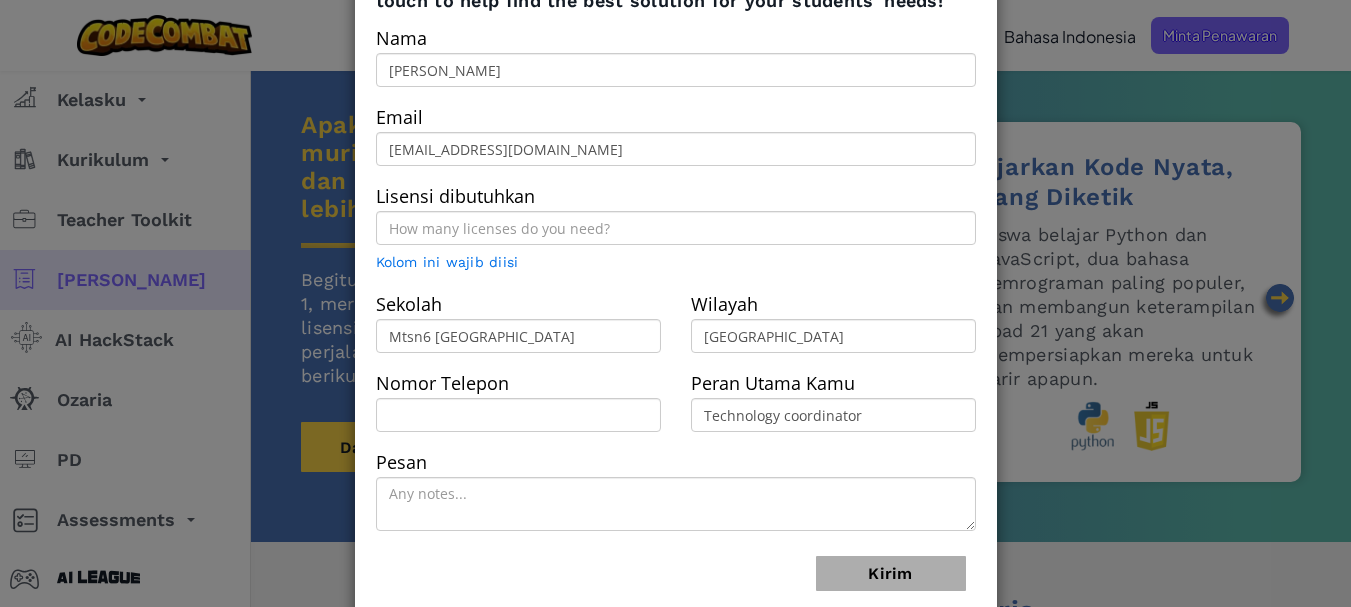 scroll, scrollTop: 98, scrollLeft: 0, axis: vertical 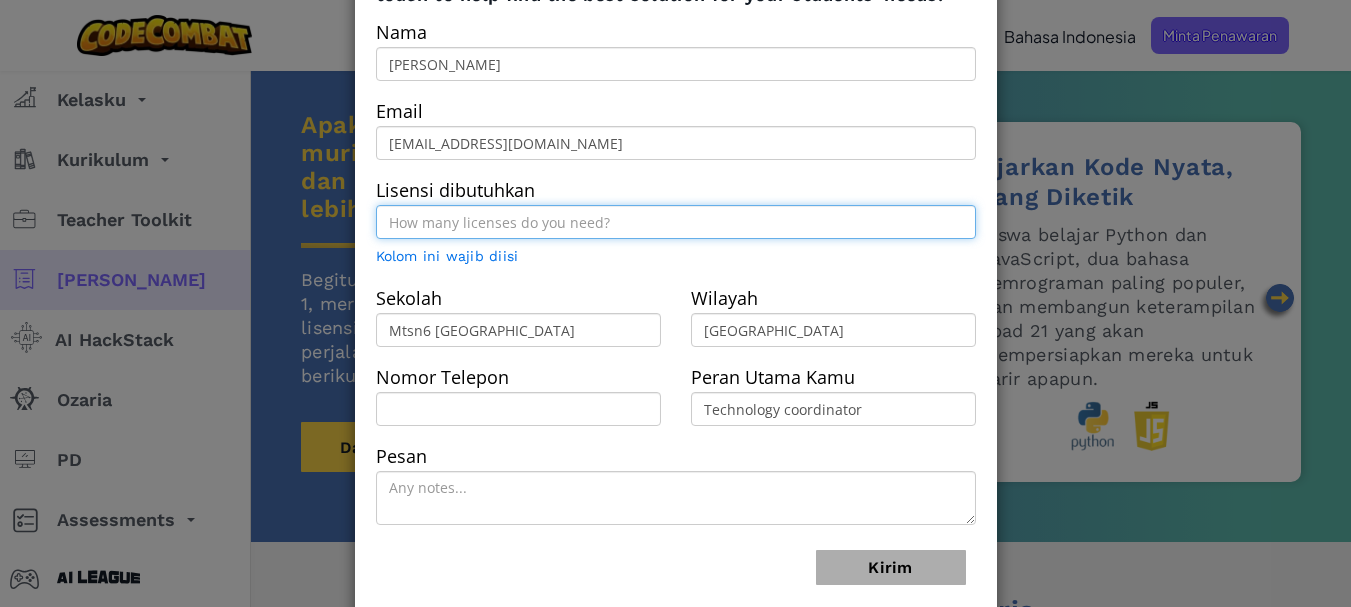 click at bounding box center [676, 222] 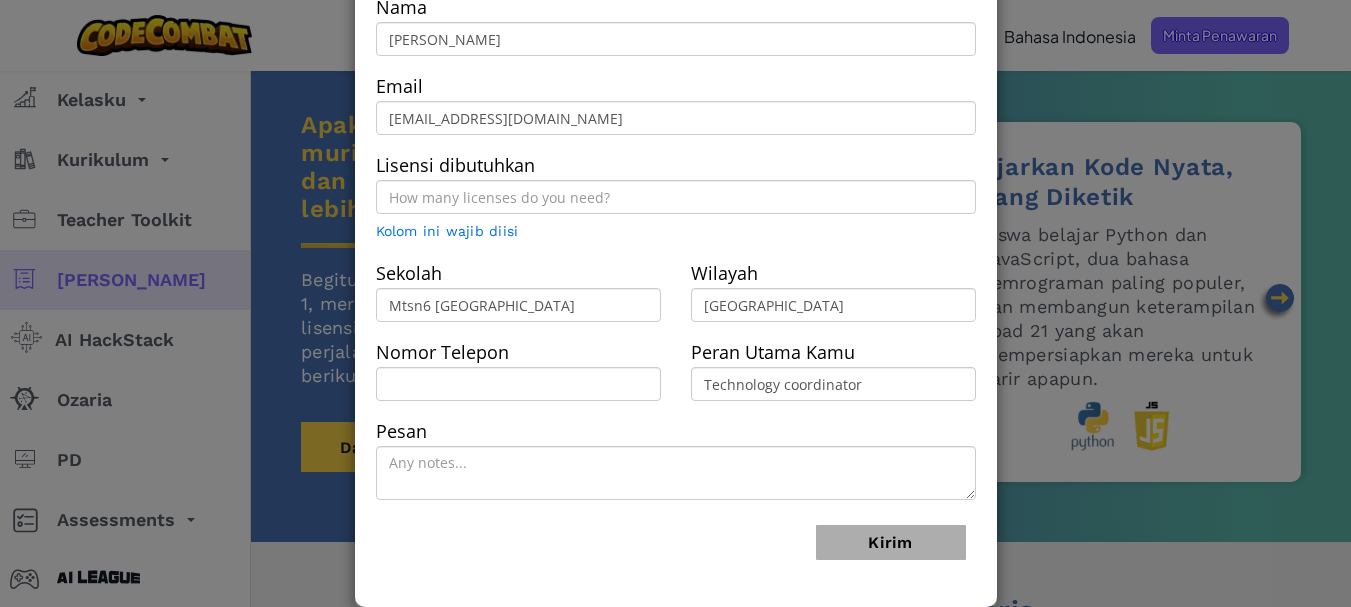 click on "Contact Our Classroom Team       Send us a message and our classroom success team will be in touch to help find the best solution for your students' needs!     Nama    IZZUL KHOLIS      Email    kholisizzul@gmail.com        Lisensi dibutuhkan       Kolom ini wajib diisi     Sekolah    Mtsn6 malang    Wilayah    Malang    Nomor Telepon       Peran Utama Kamu    Technology coordinator    Pesan
Kirim" at bounding box center [675, 303] 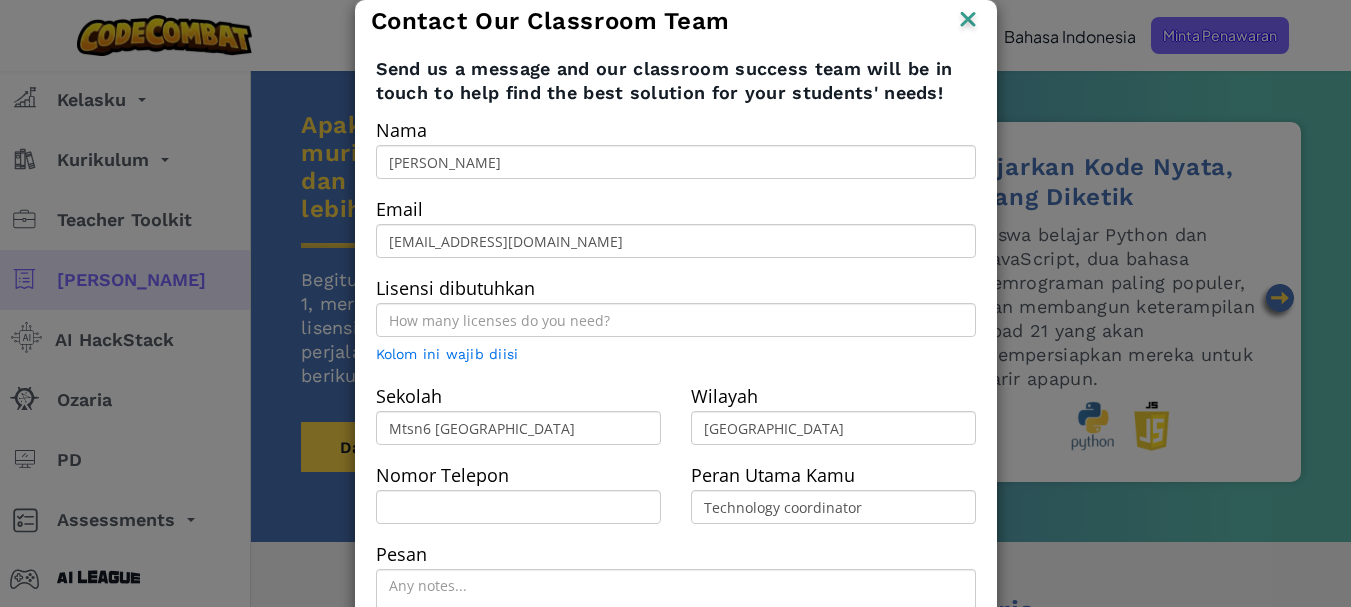 click at bounding box center (968, 21) 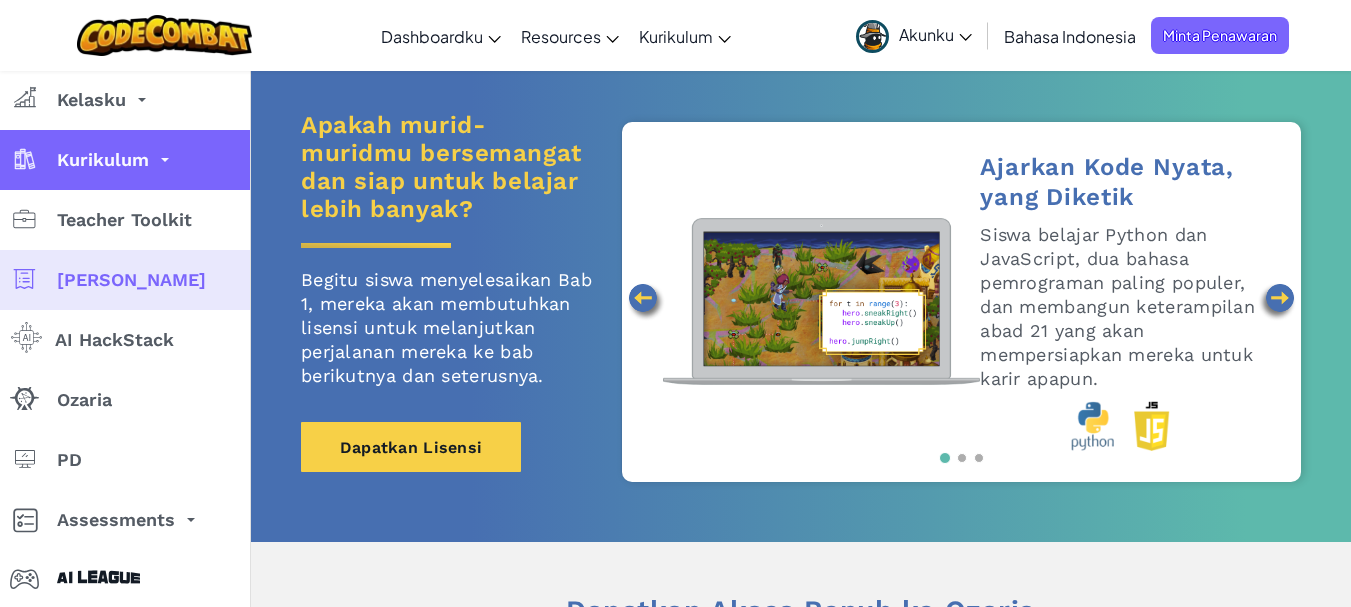 click on "Kurikulum" at bounding box center [125, 160] 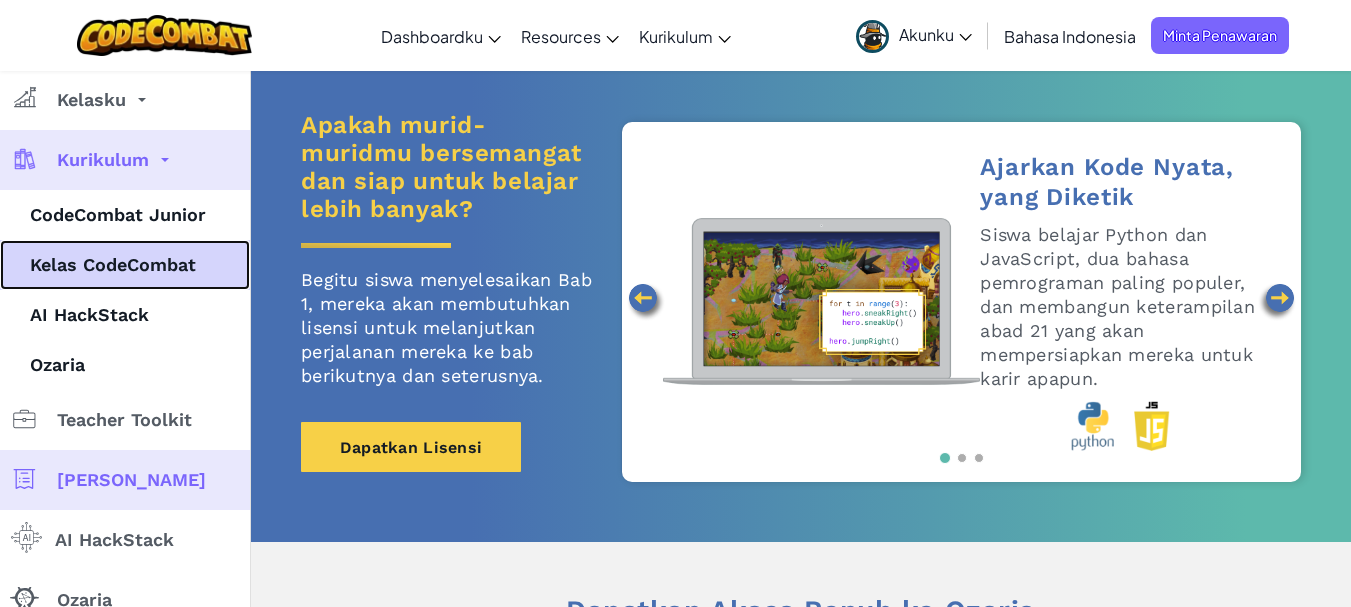 click on "Kelas CodeCombat" at bounding box center [125, 265] 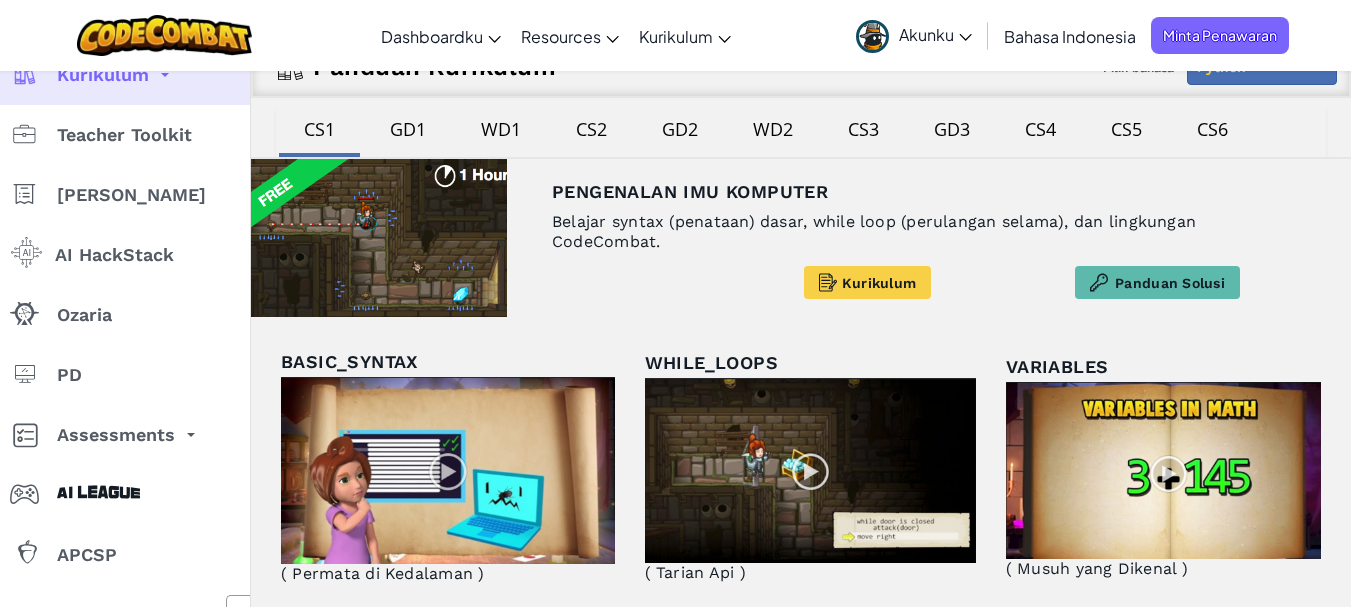 scroll, scrollTop: 84, scrollLeft: 0, axis: vertical 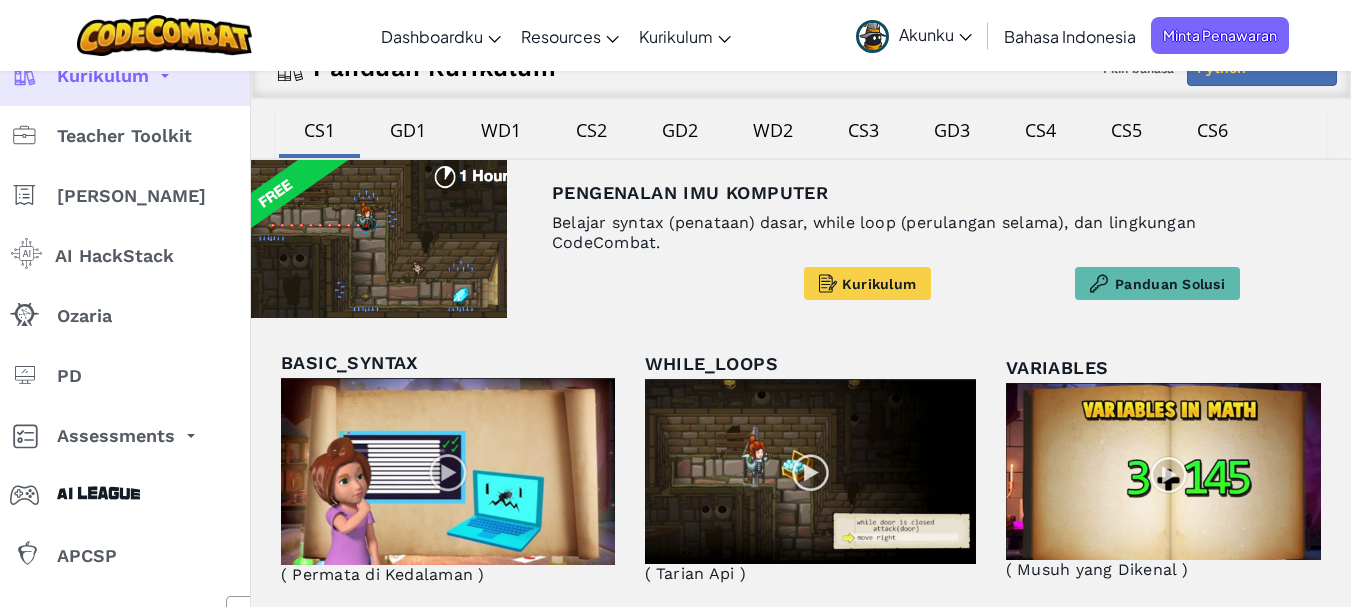 click on "GD1" at bounding box center [408, 130] 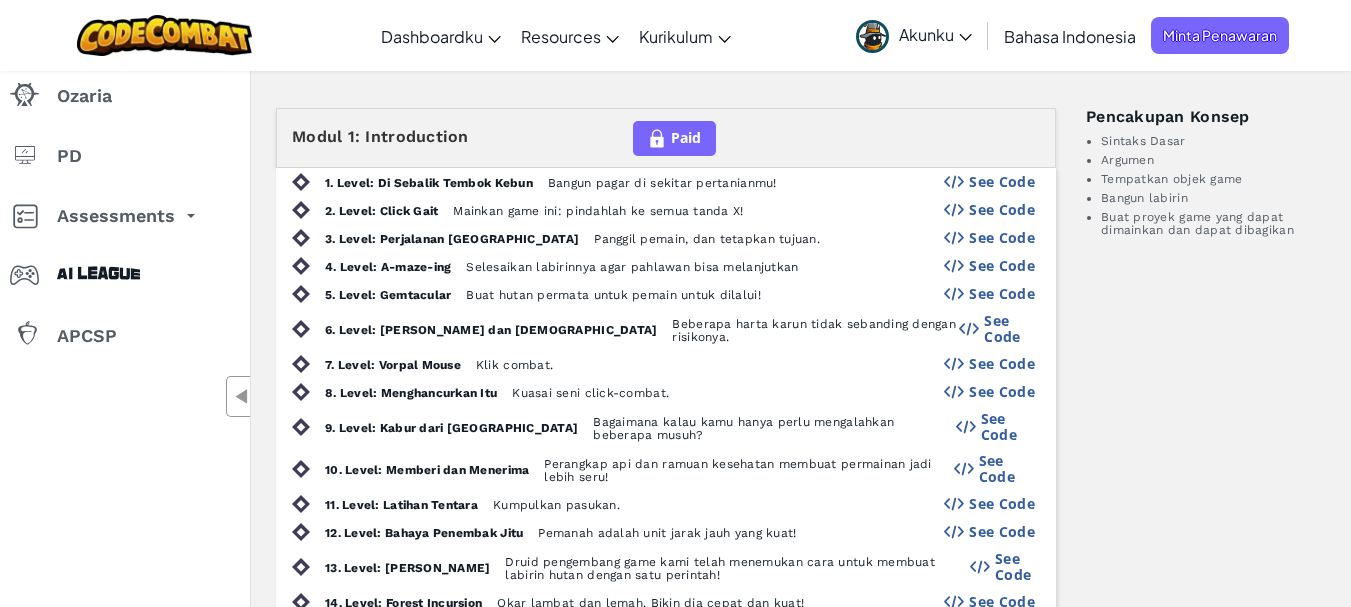 scroll, scrollTop: 0, scrollLeft: 0, axis: both 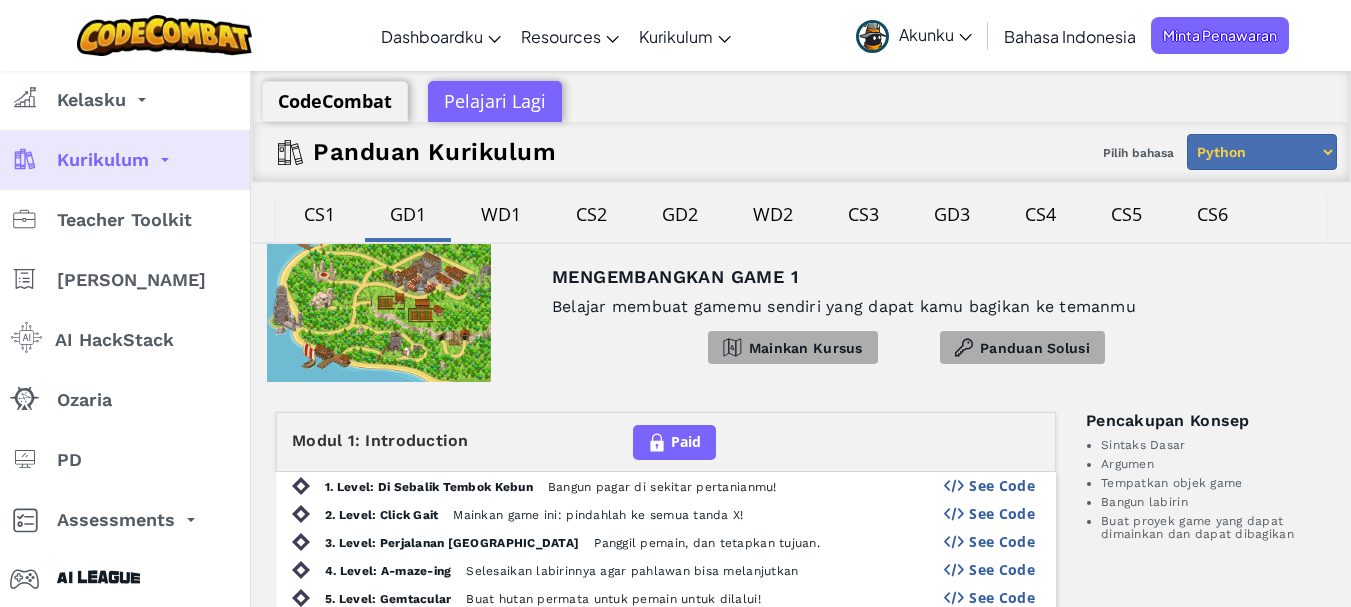 click on "CS3" at bounding box center [863, 214] 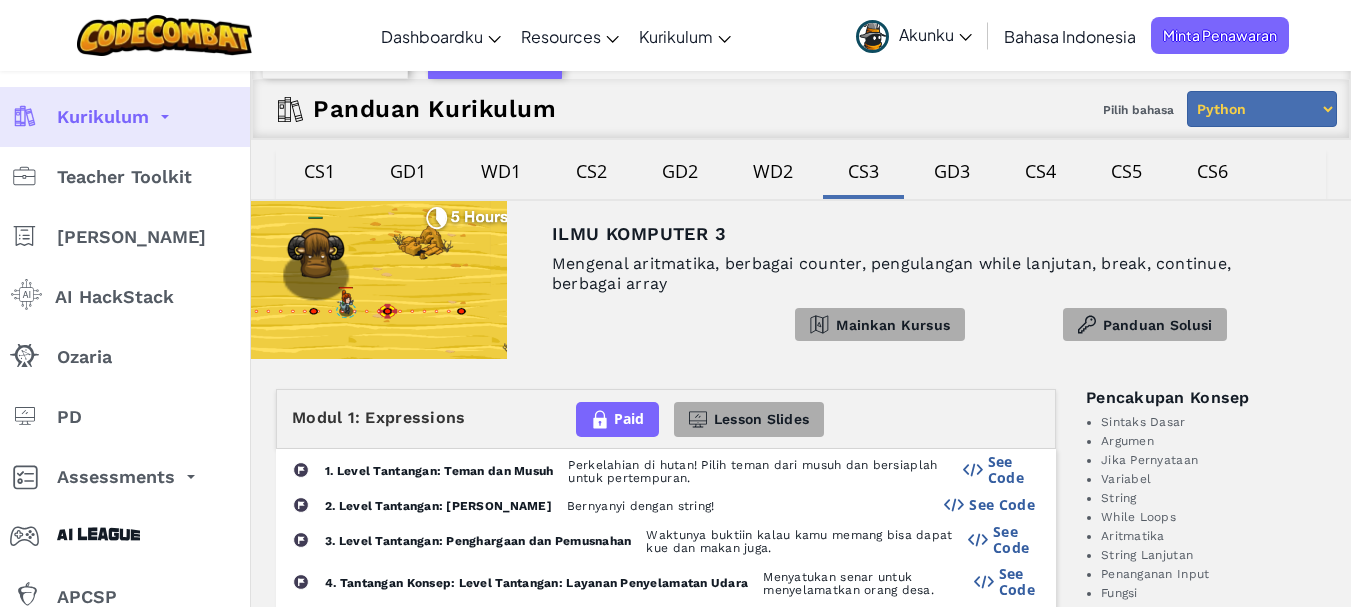 scroll, scrollTop: 0, scrollLeft: 0, axis: both 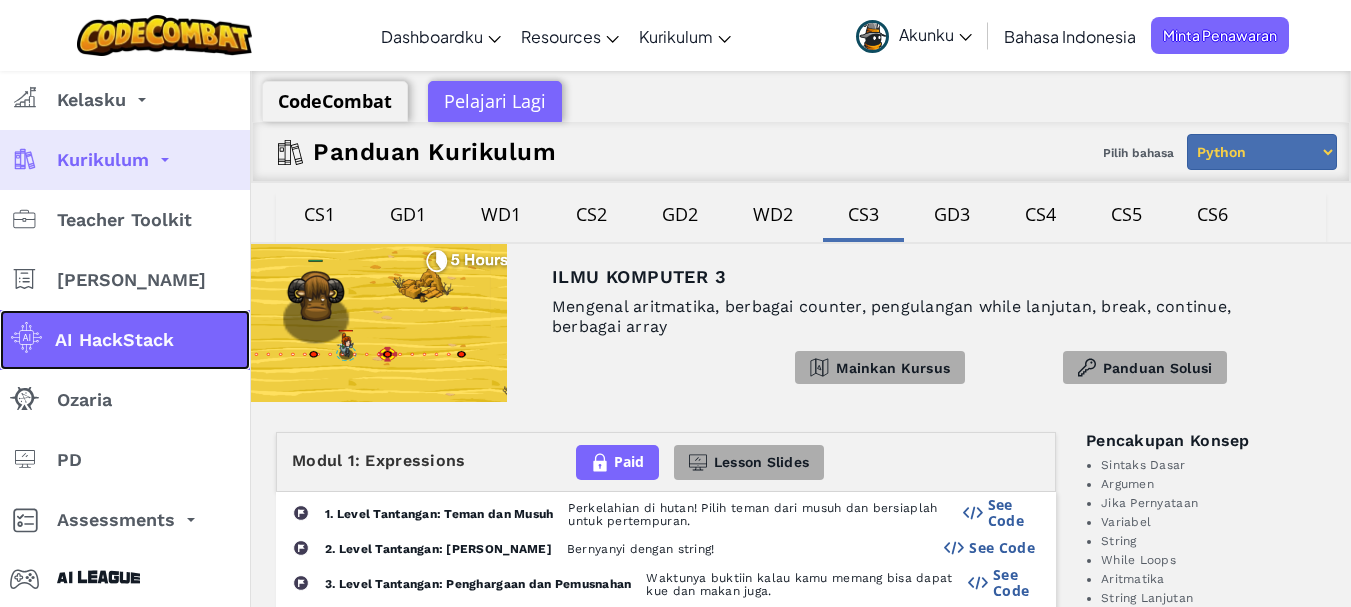 click on "AI HackStack" at bounding box center [125, 340] 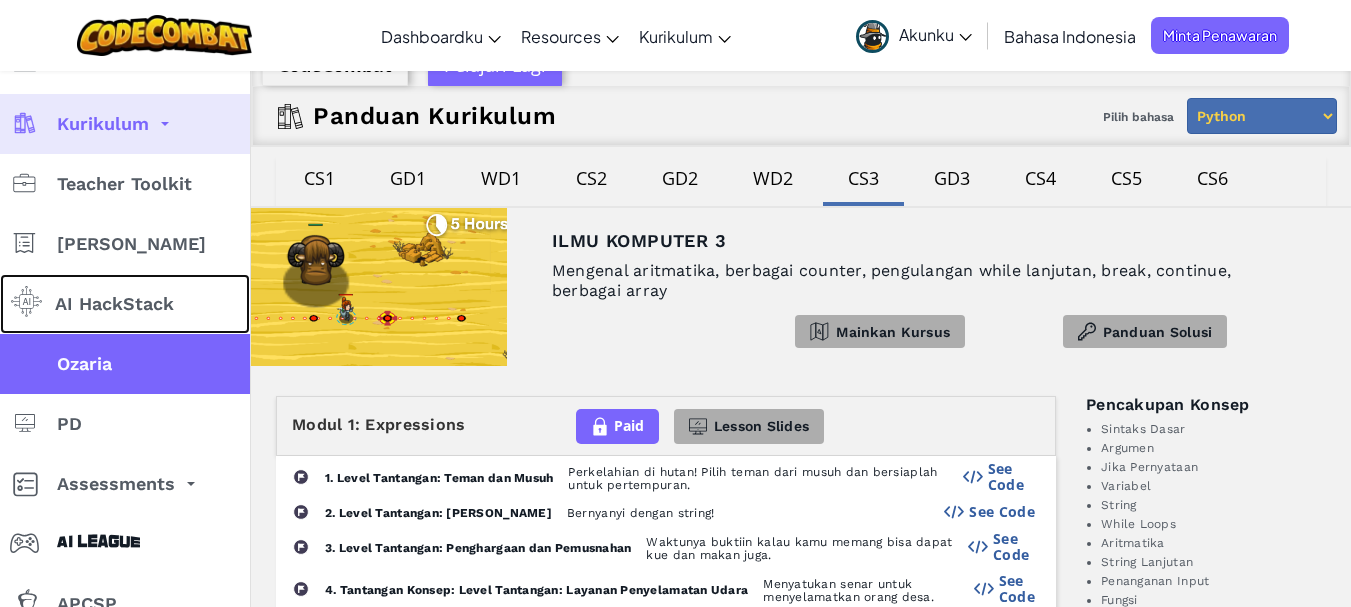 scroll, scrollTop: 0, scrollLeft: 0, axis: both 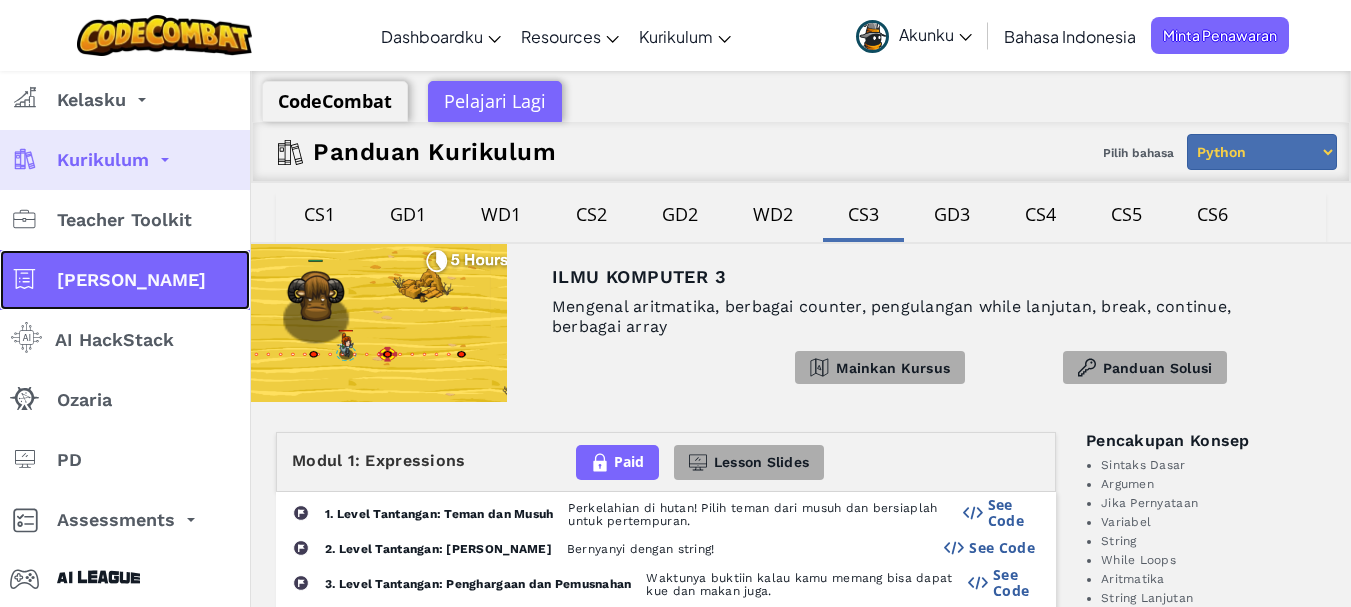 click on "[PERSON_NAME]" at bounding box center [125, 280] 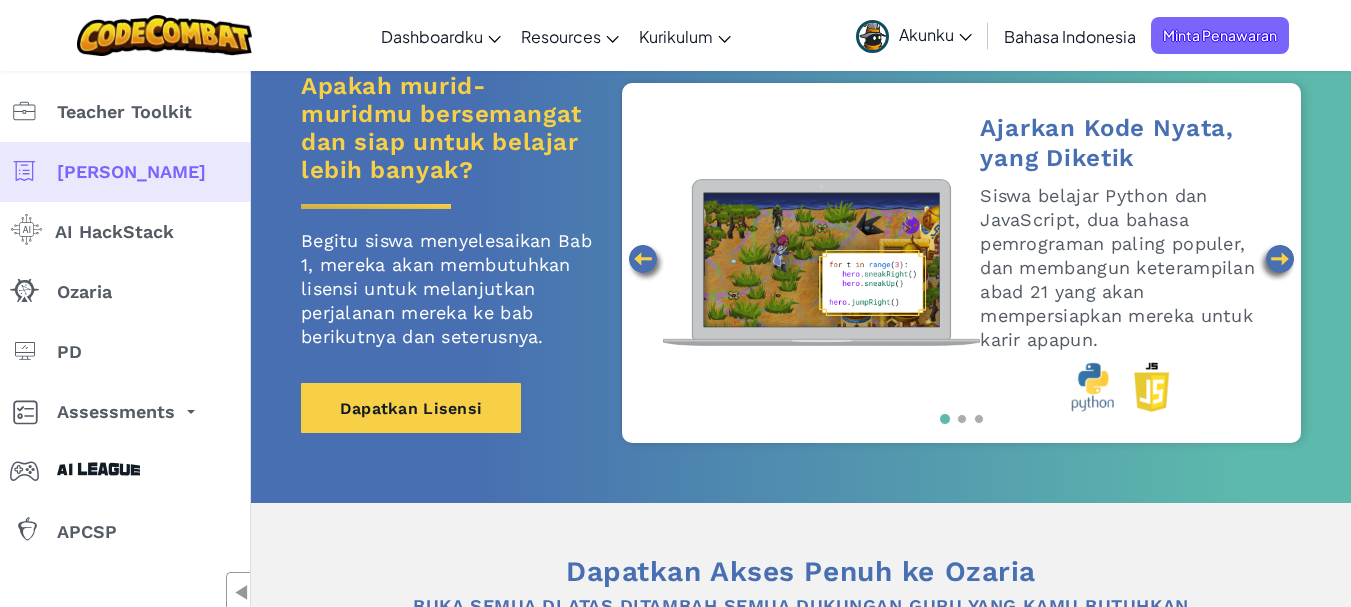 scroll, scrollTop: 105, scrollLeft: 0, axis: vertical 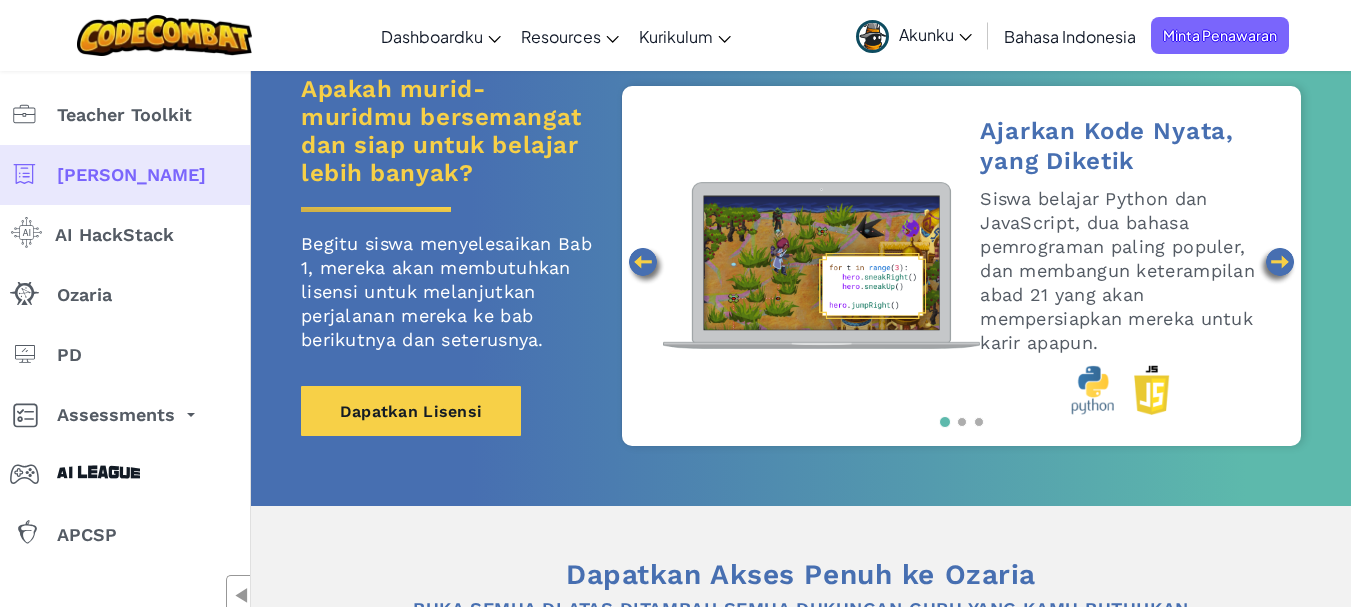 click at bounding box center [1277, 266] 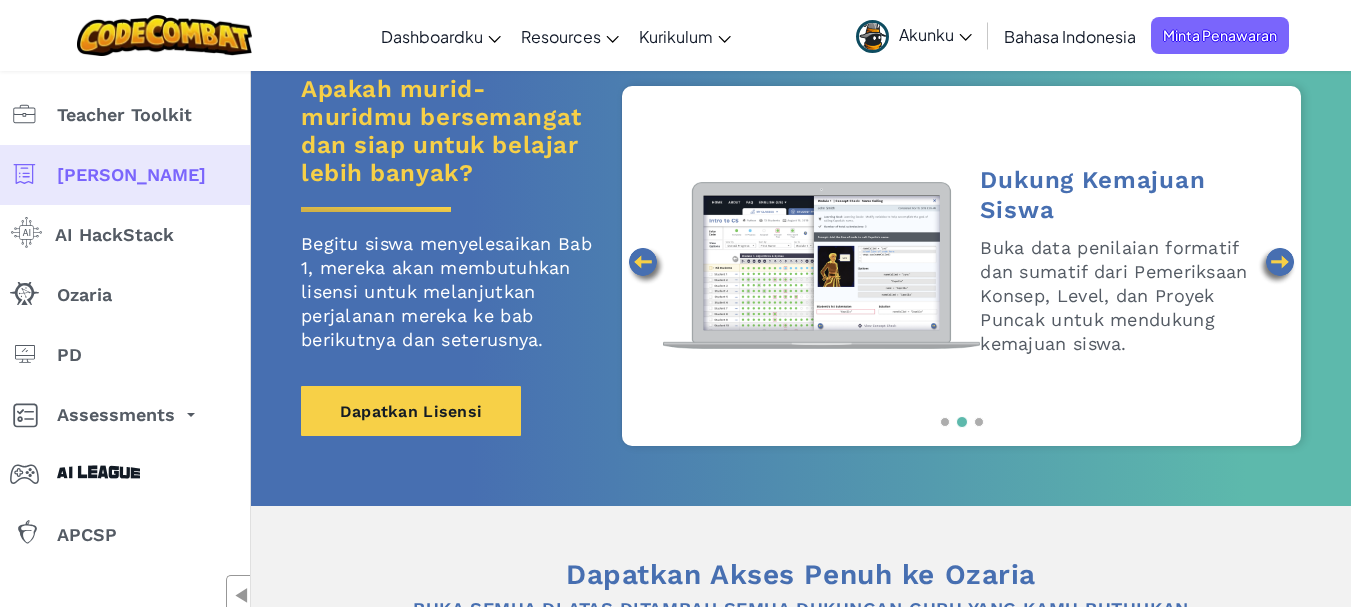click at bounding box center [1277, 266] 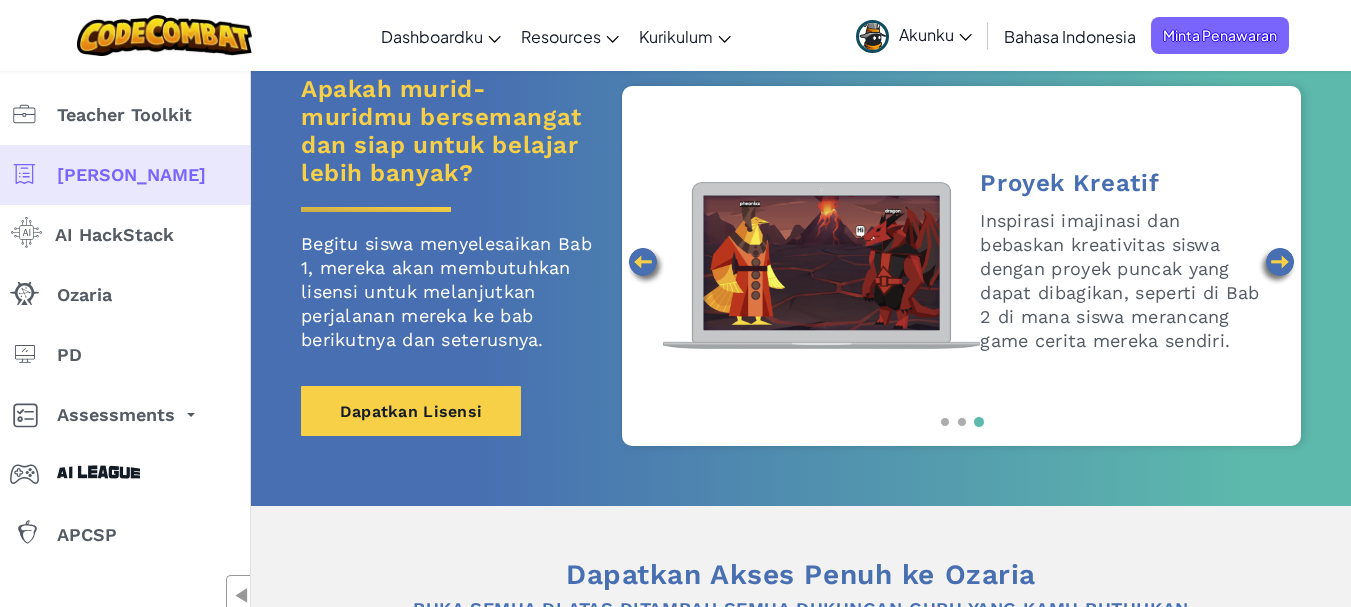 click at bounding box center (1277, 266) 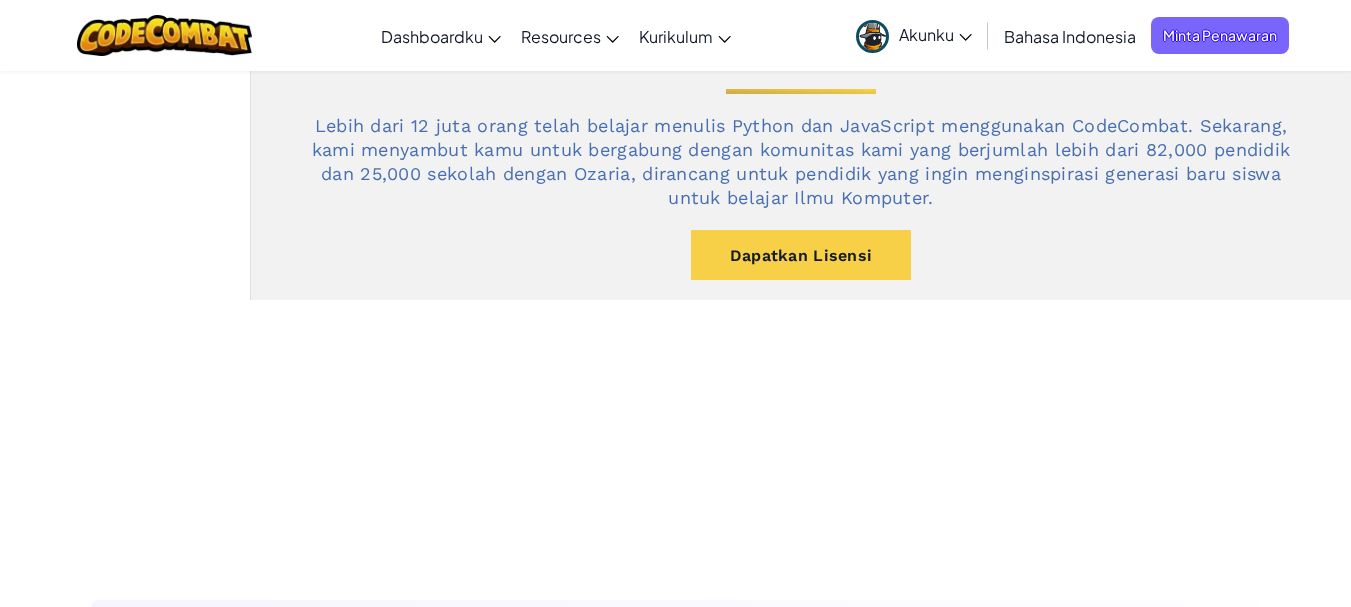 scroll, scrollTop: 1351, scrollLeft: 0, axis: vertical 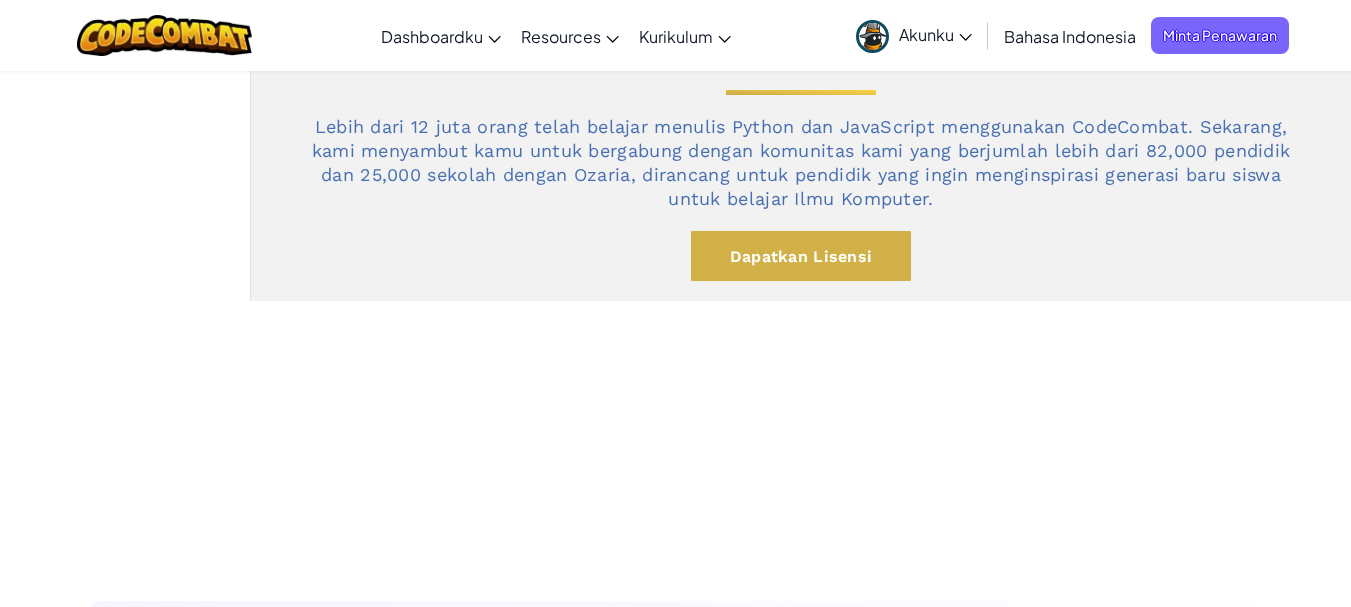click on "Dapatkan Lisensi" at bounding box center [801, 256] 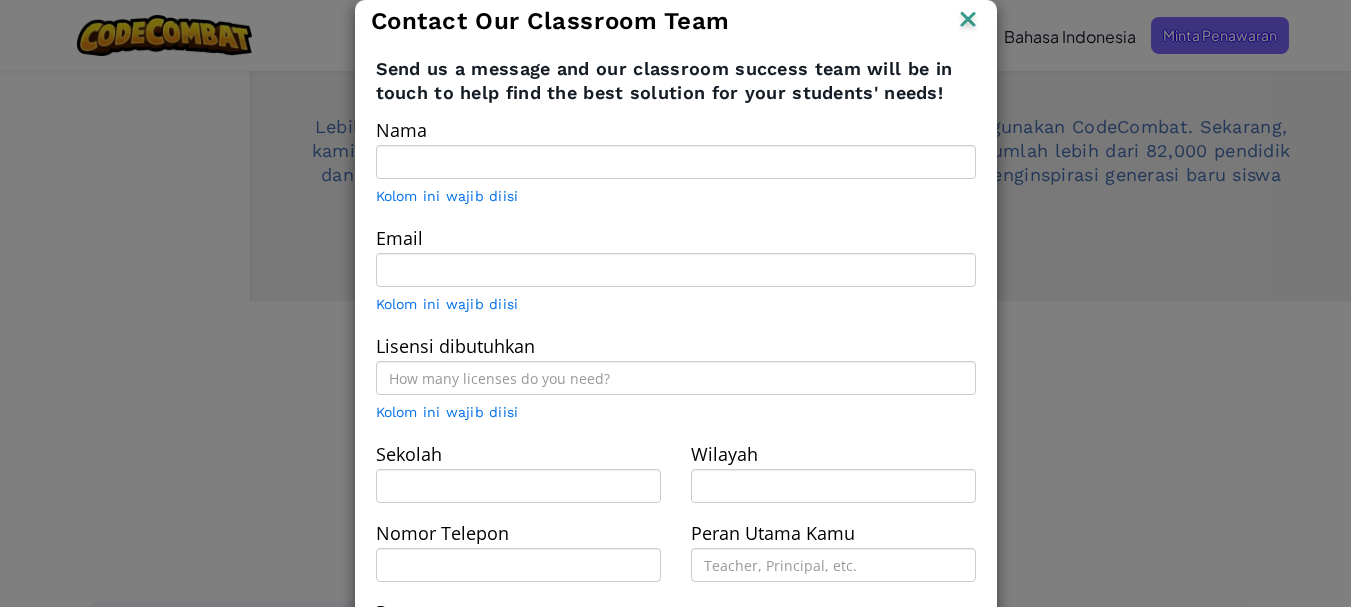 type on "IZZUL KHOLIS" 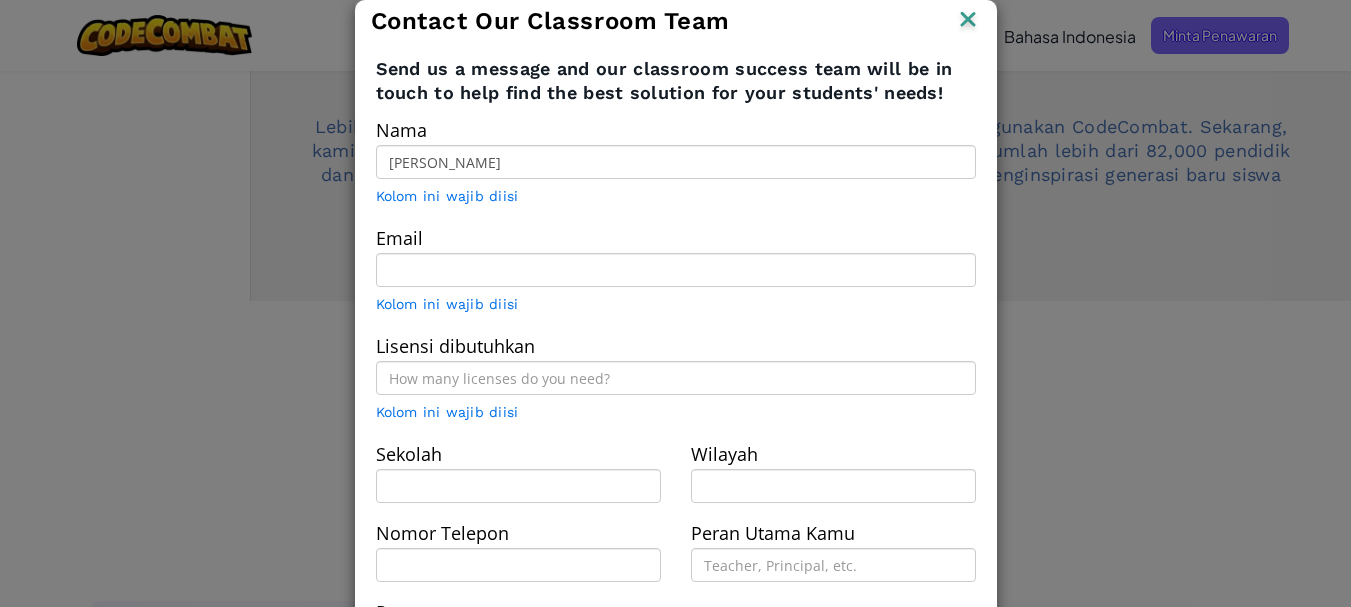 type on "kholisizzul@gmail.com" 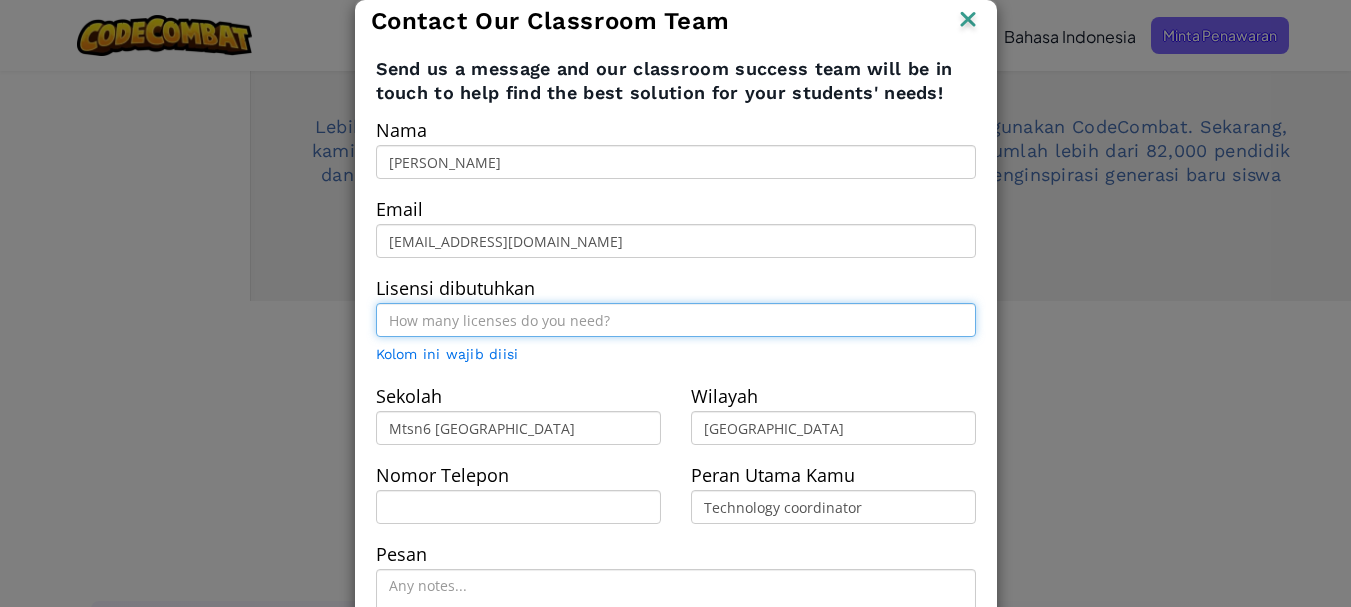 click at bounding box center [676, 320] 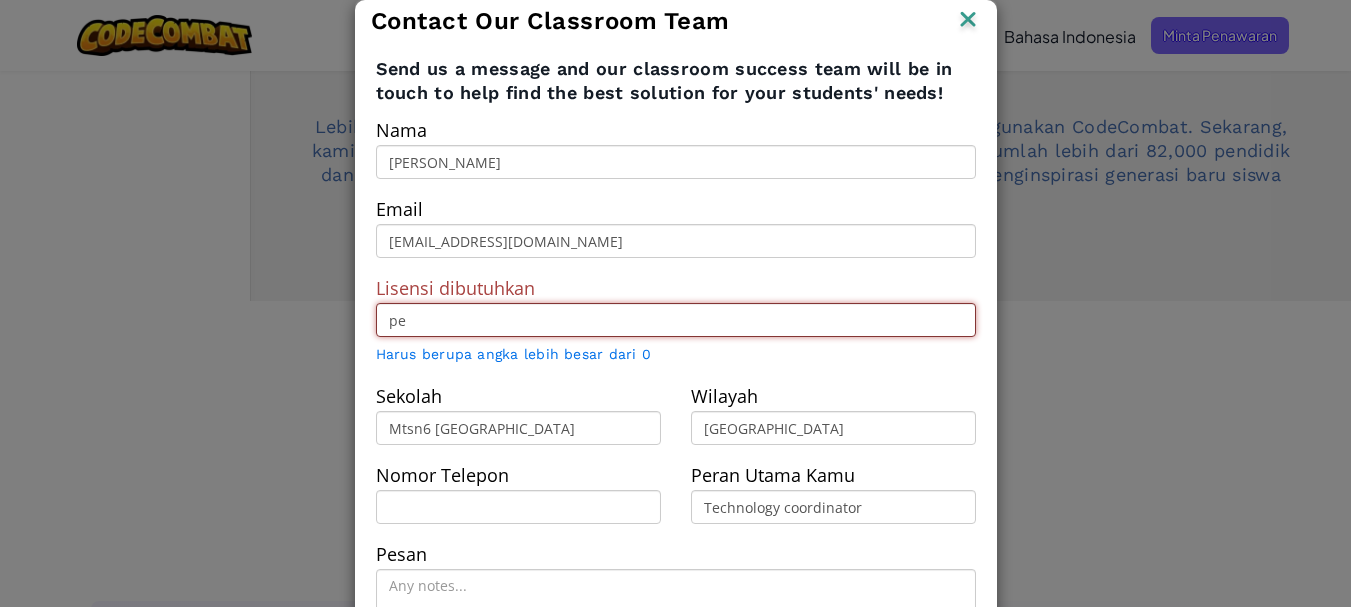 type on "p" 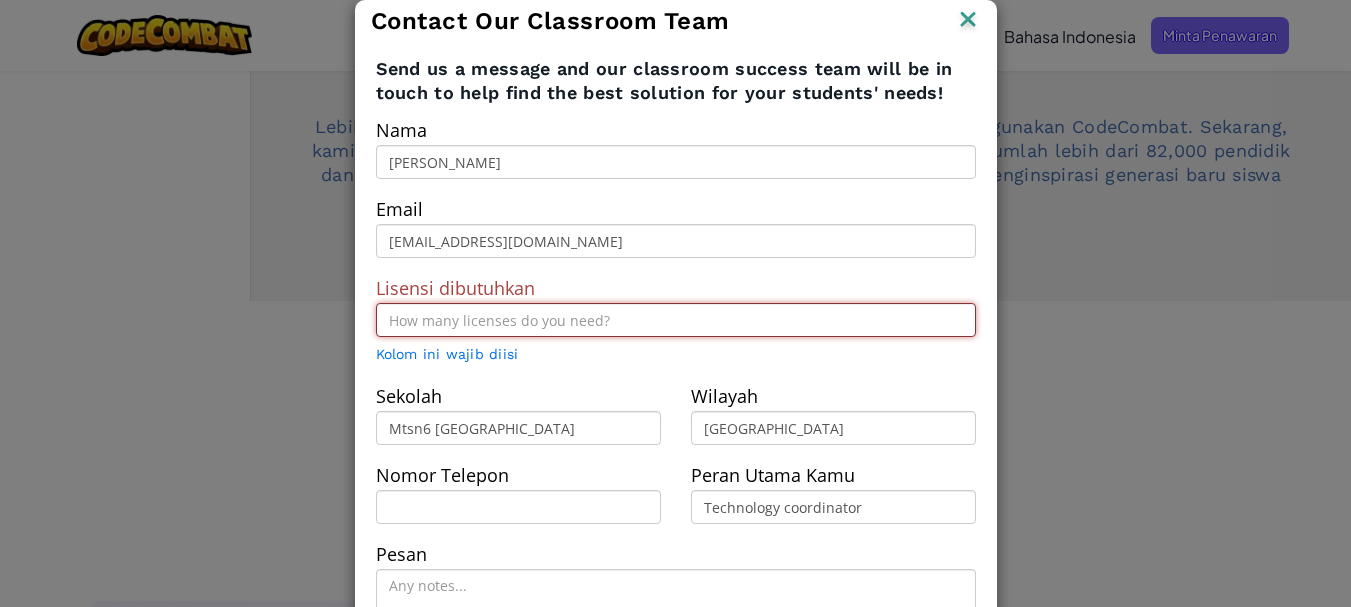 type on "1" 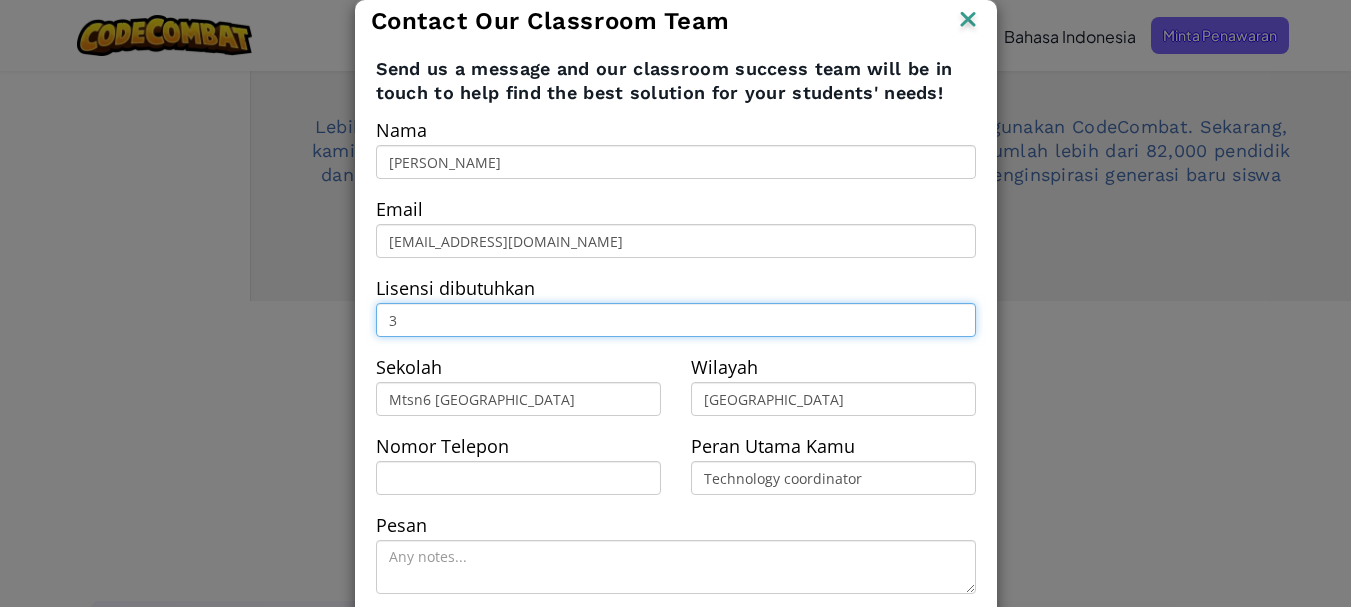 scroll, scrollTop: 94, scrollLeft: 0, axis: vertical 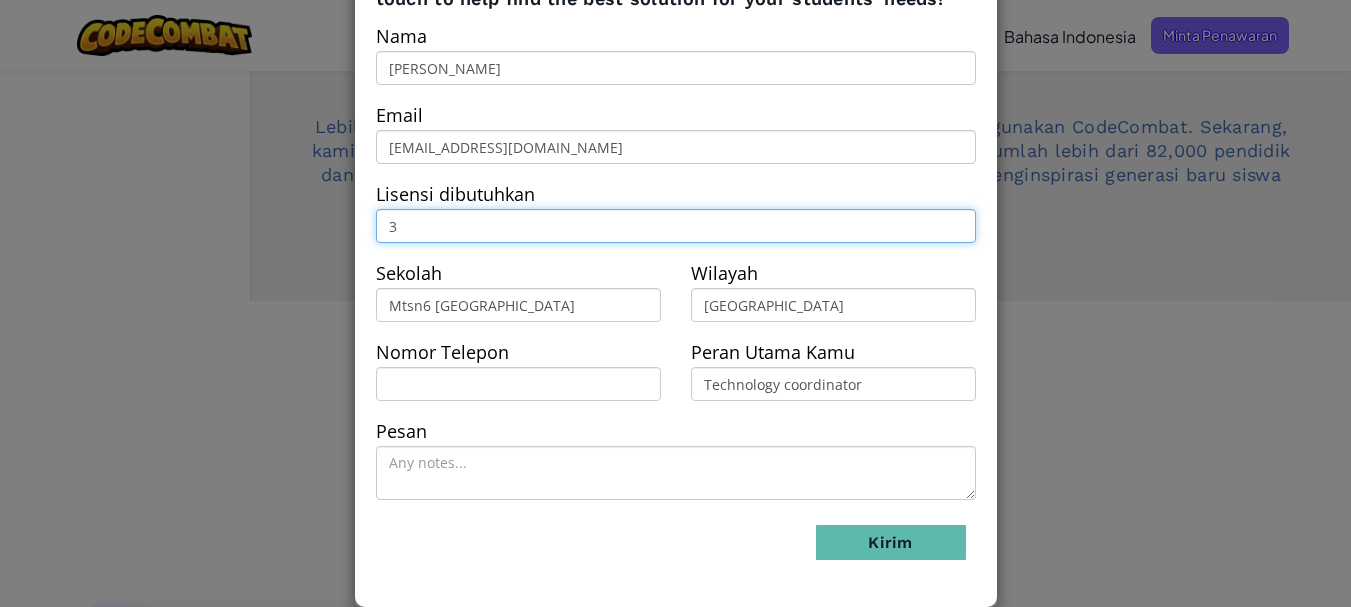 type on "3" 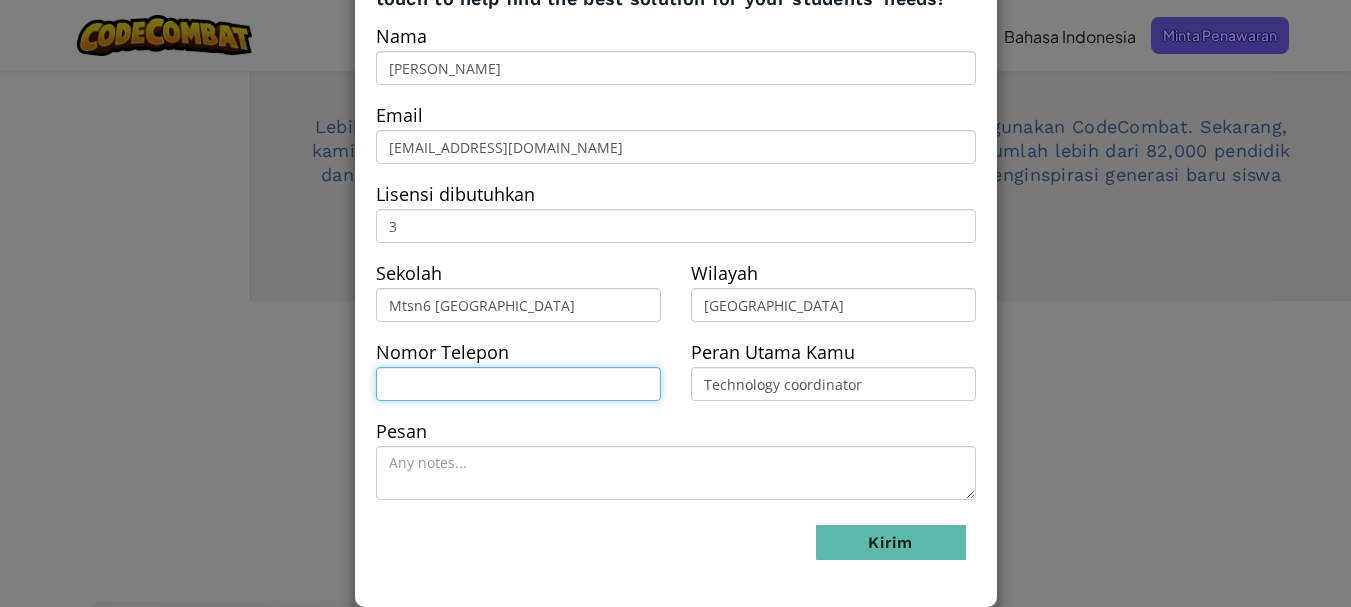 click at bounding box center [518, 384] 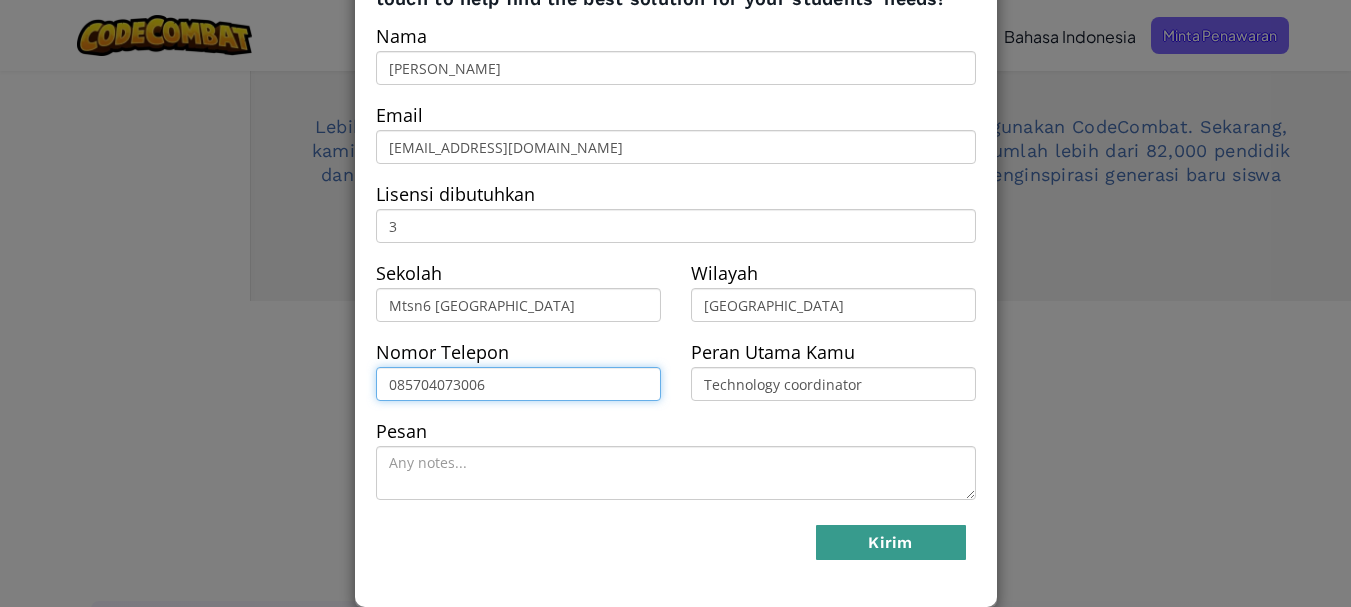 type on "085704073006" 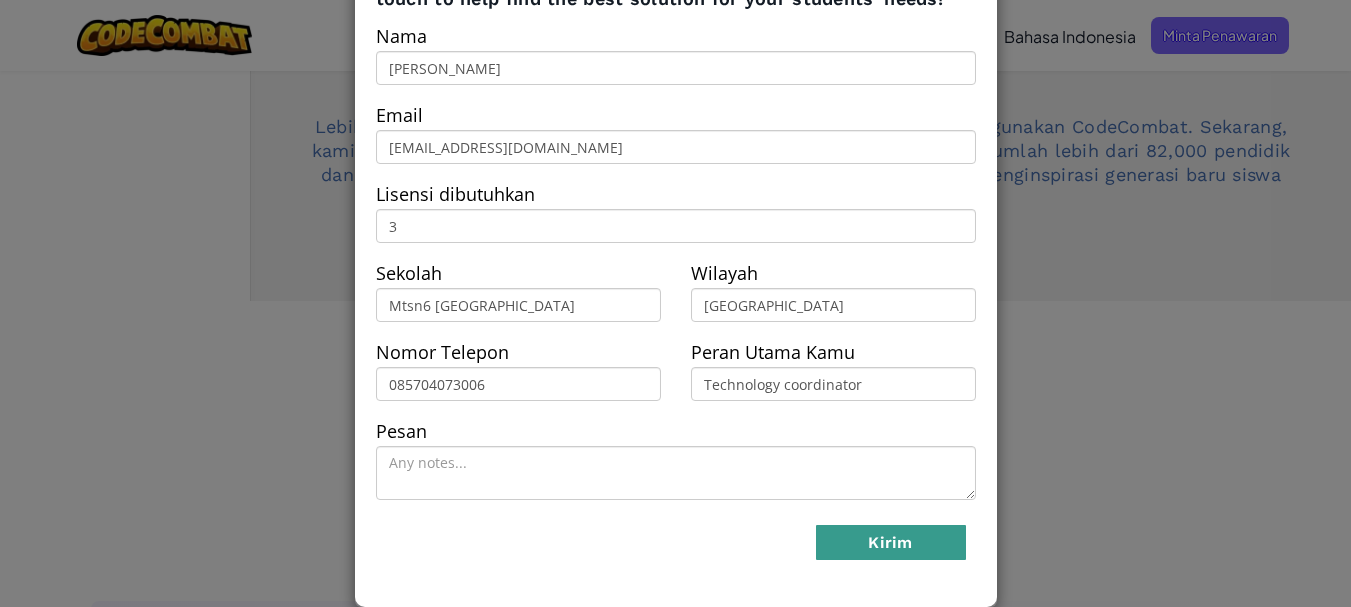 click on "Kirim" at bounding box center [891, 542] 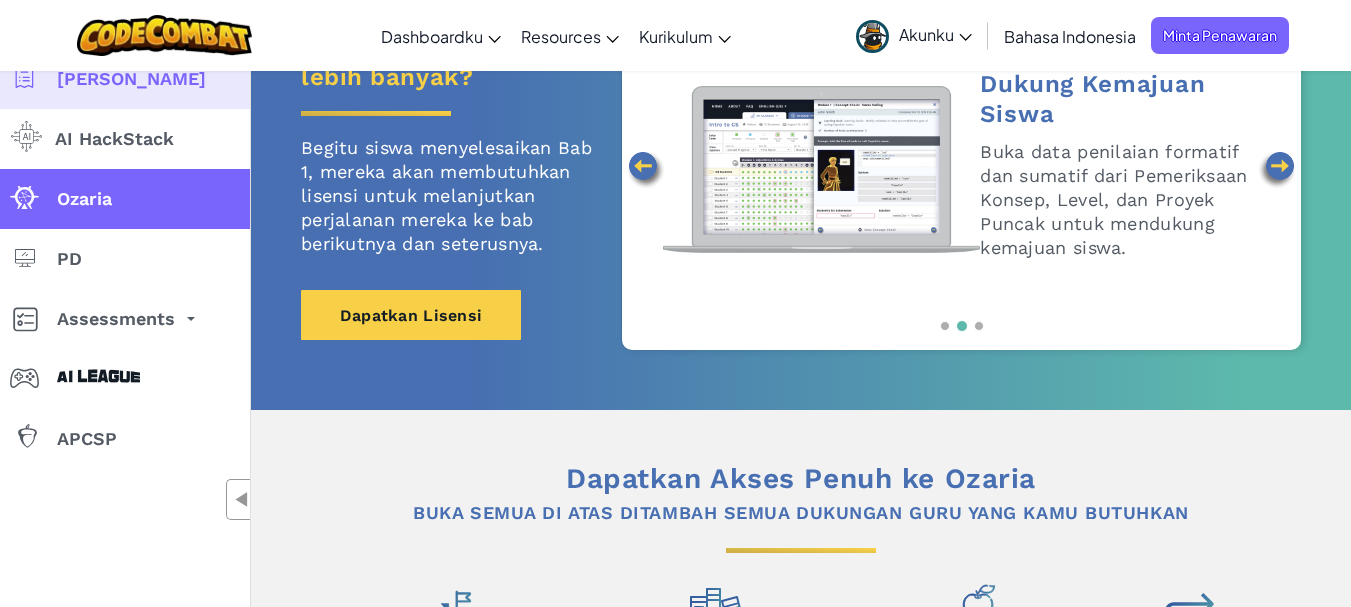 scroll, scrollTop: 0, scrollLeft: 0, axis: both 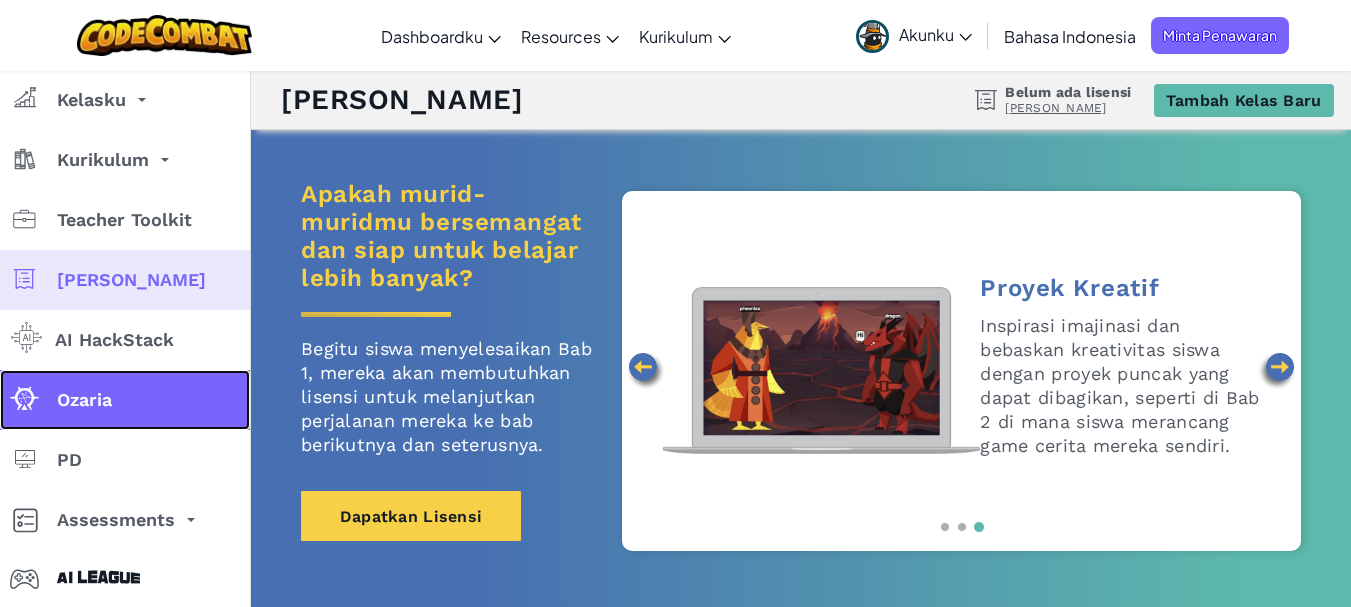 click on "Ozaria" at bounding box center (84, 400) 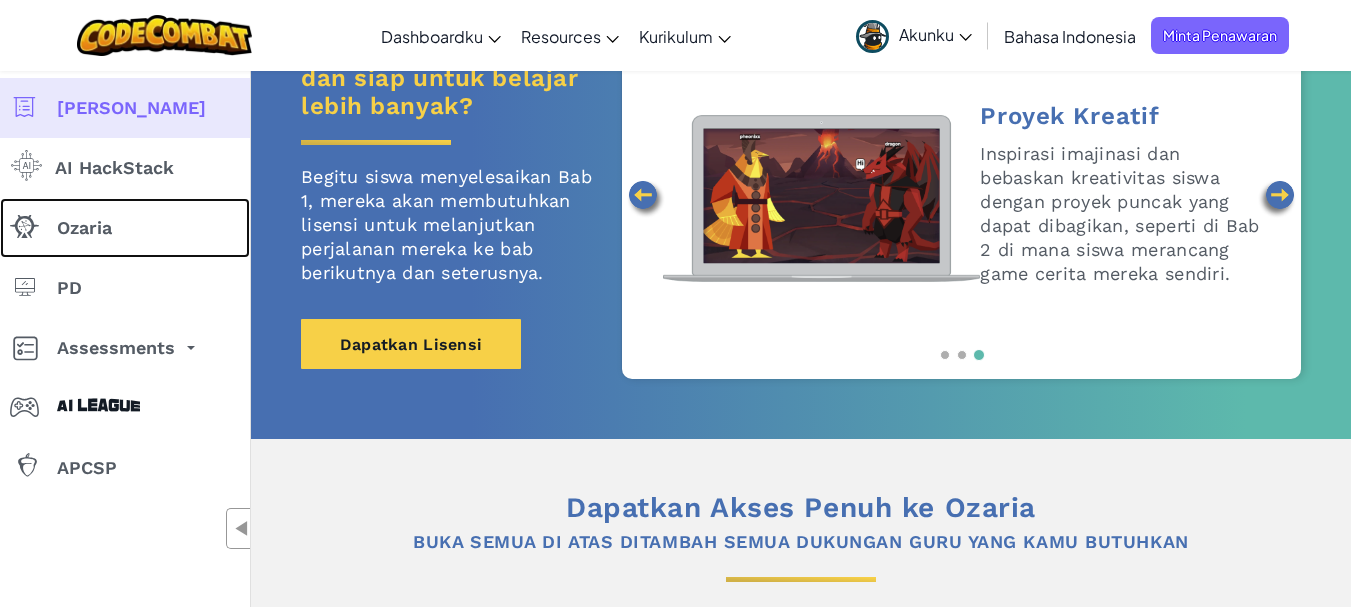scroll, scrollTop: 0, scrollLeft: 0, axis: both 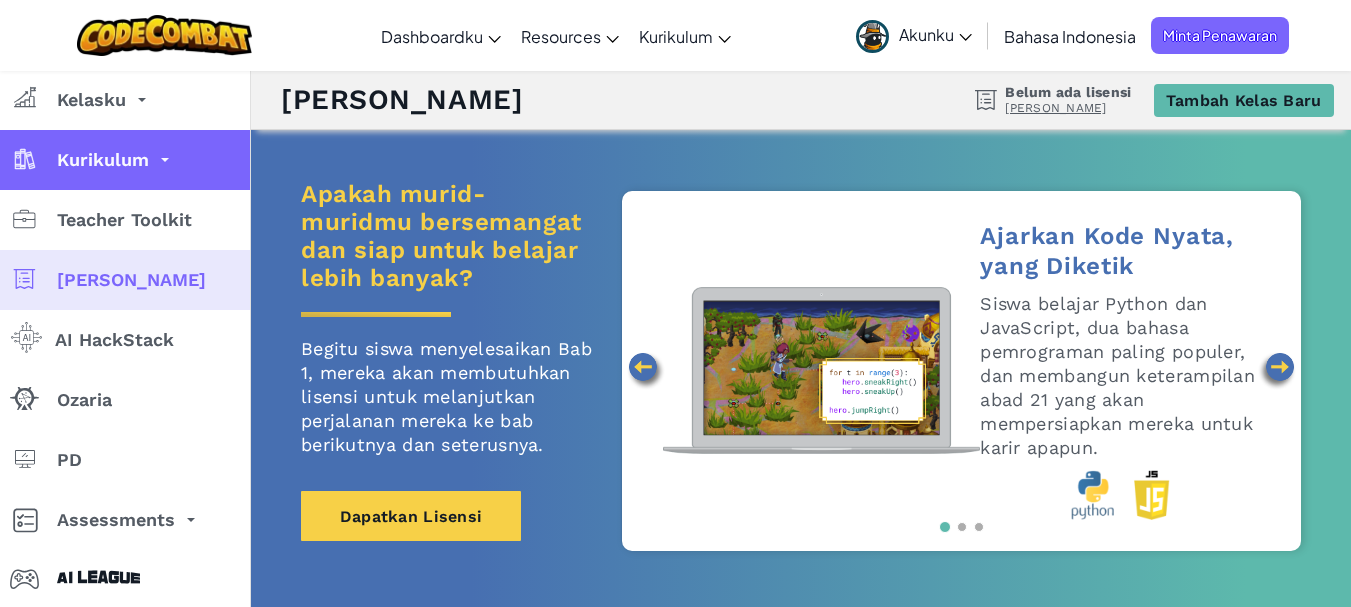 click on "Kurikulum" at bounding box center (125, 160) 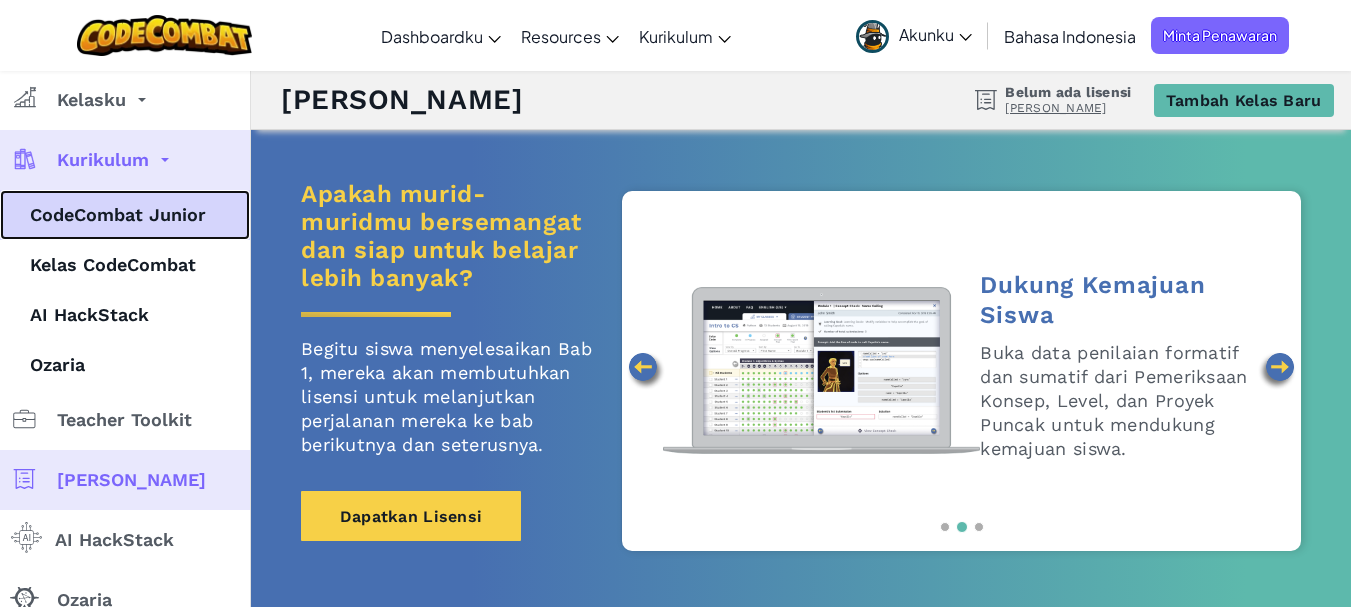 click on "CodeCombat Junior" at bounding box center (125, 215) 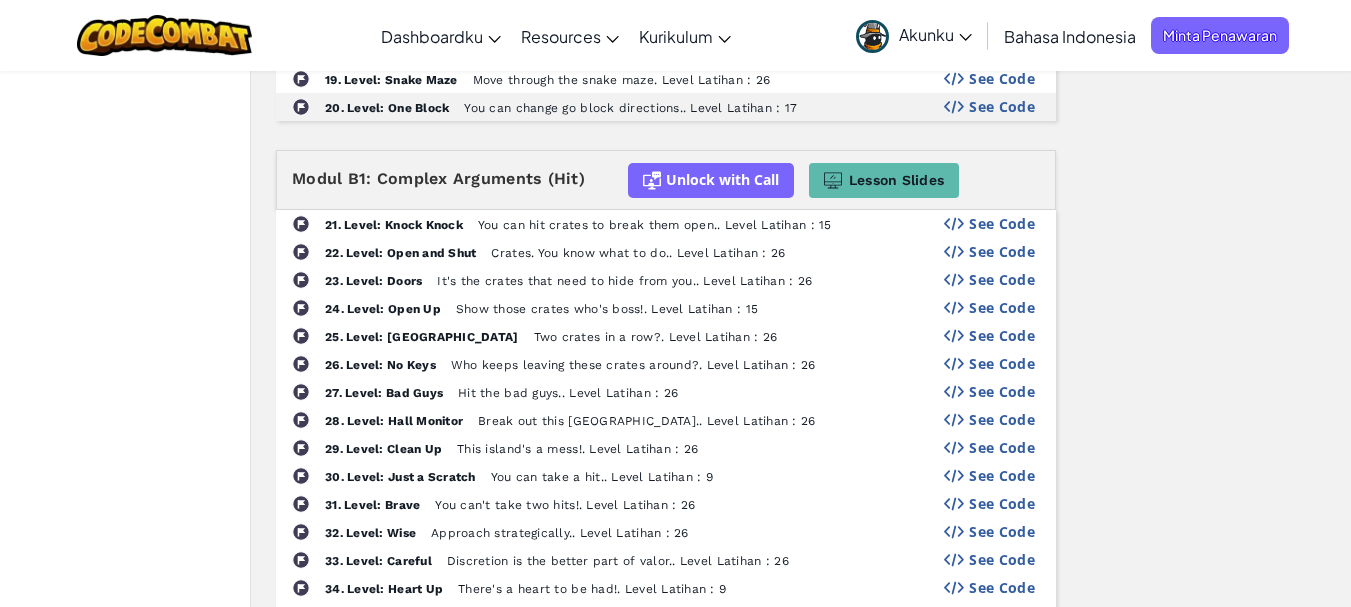scroll, scrollTop: 1021, scrollLeft: 0, axis: vertical 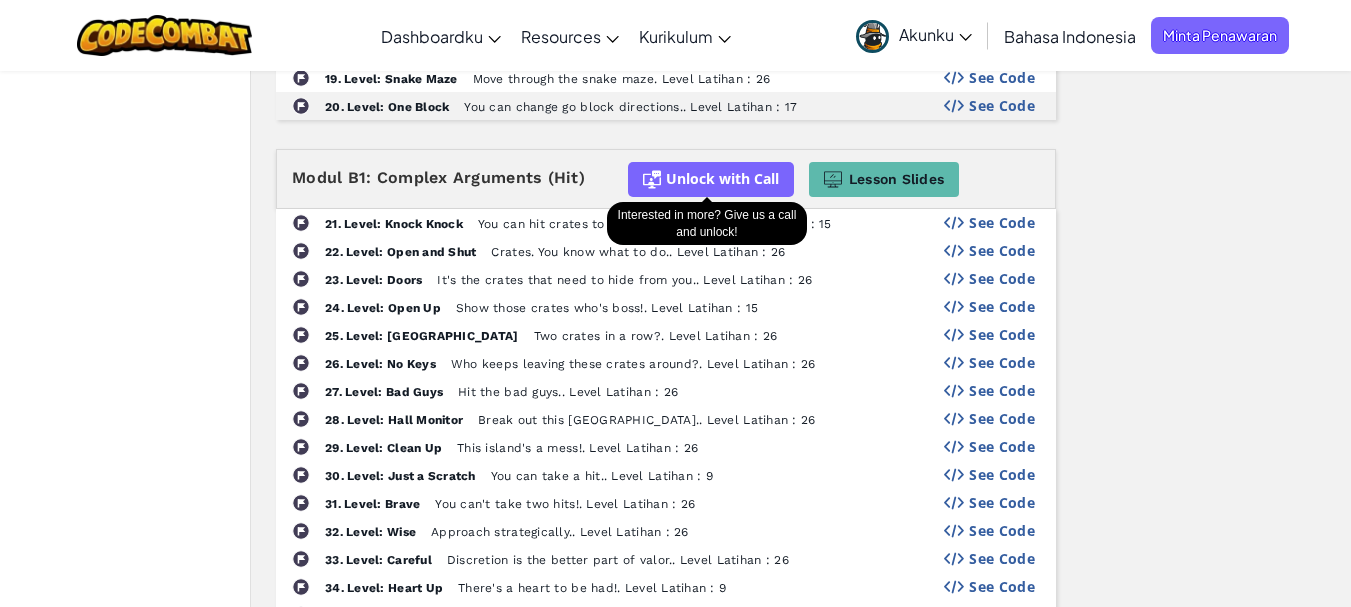 click on "Unlock with Call" at bounding box center (722, 179) 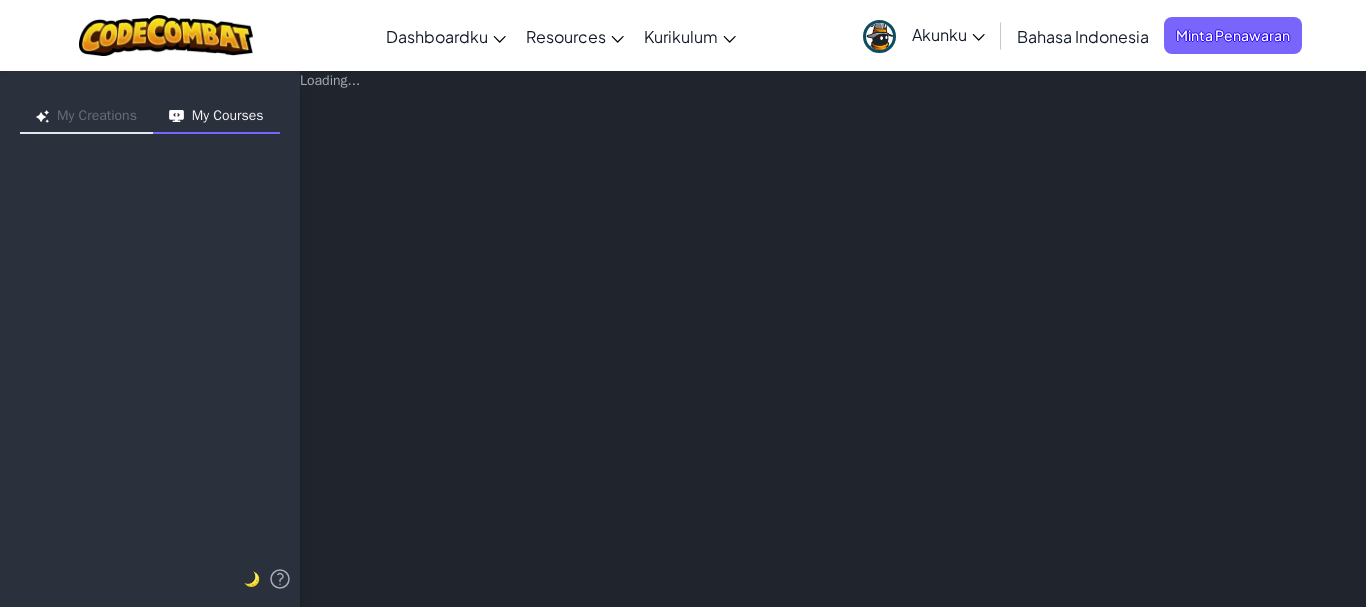 scroll, scrollTop: 0, scrollLeft: 0, axis: both 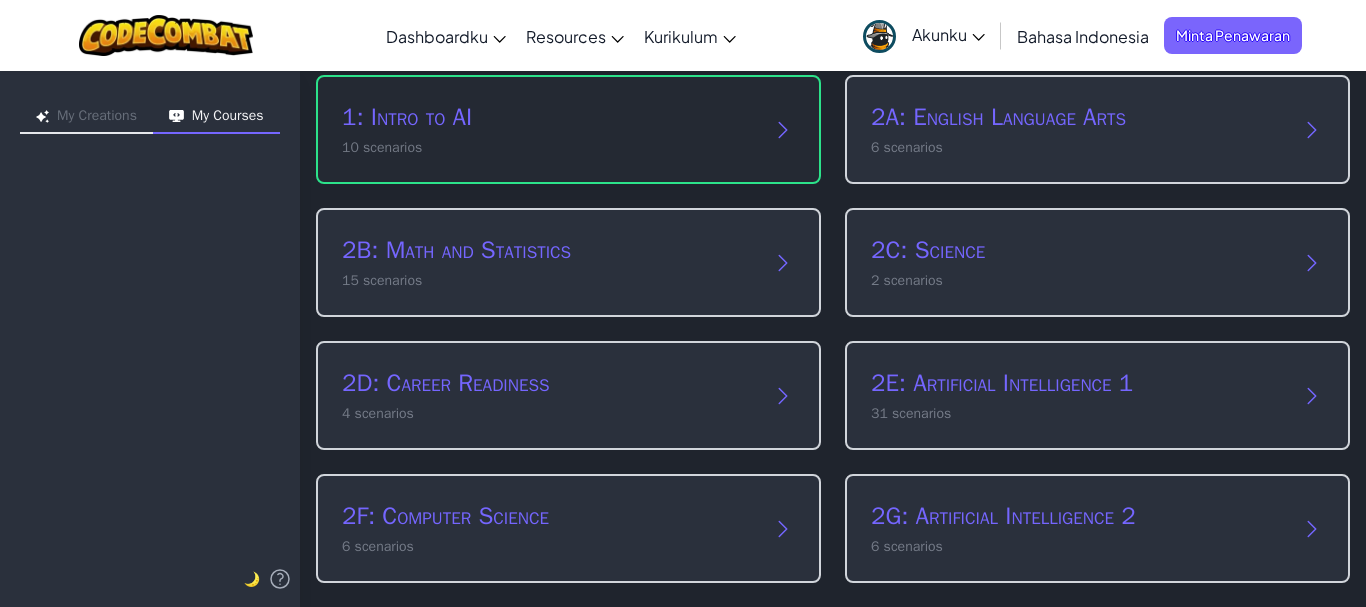 click on "1: Intro to AI 10   scenarios" at bounding box center [568, 129] 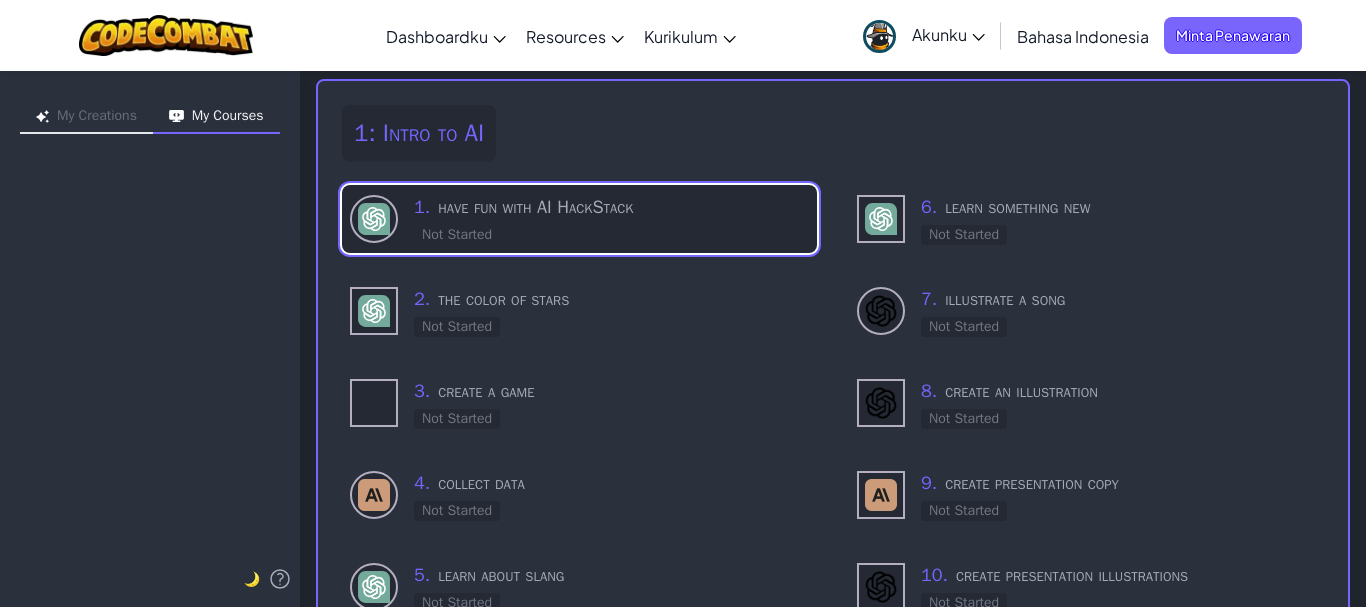 click on "1 . have fun with AI HackStack Not Started" at bounding box center [611, 219] 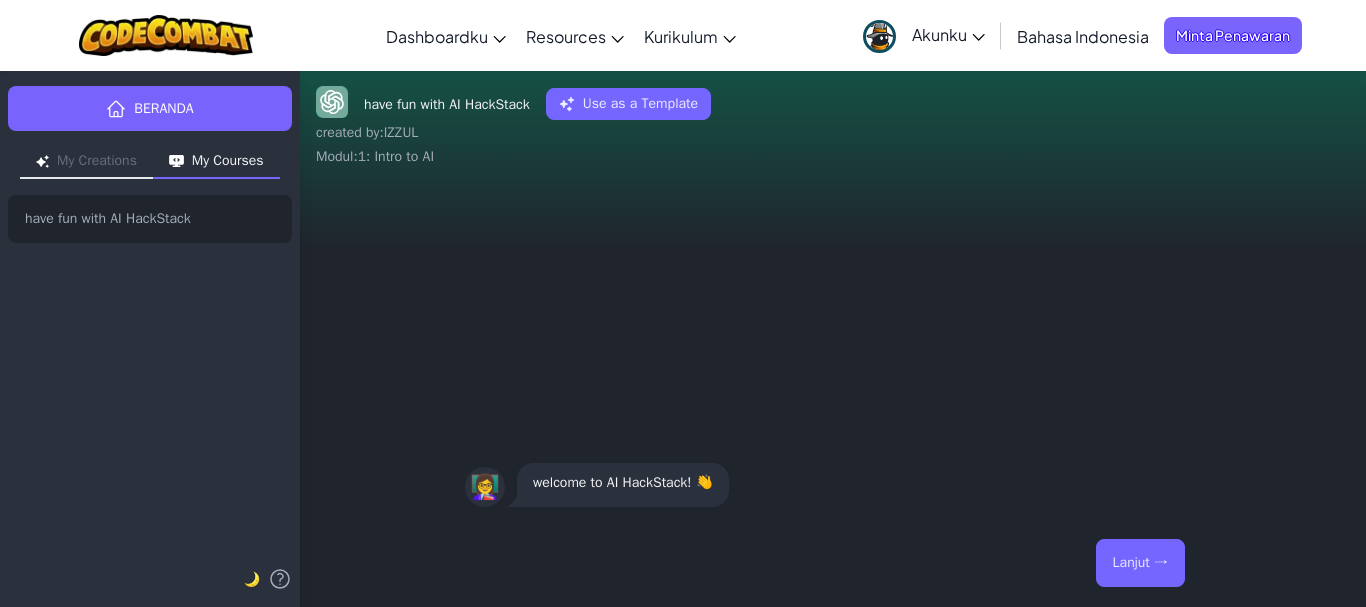 click on "Lanjut →" at bounding box center (1140, 563) 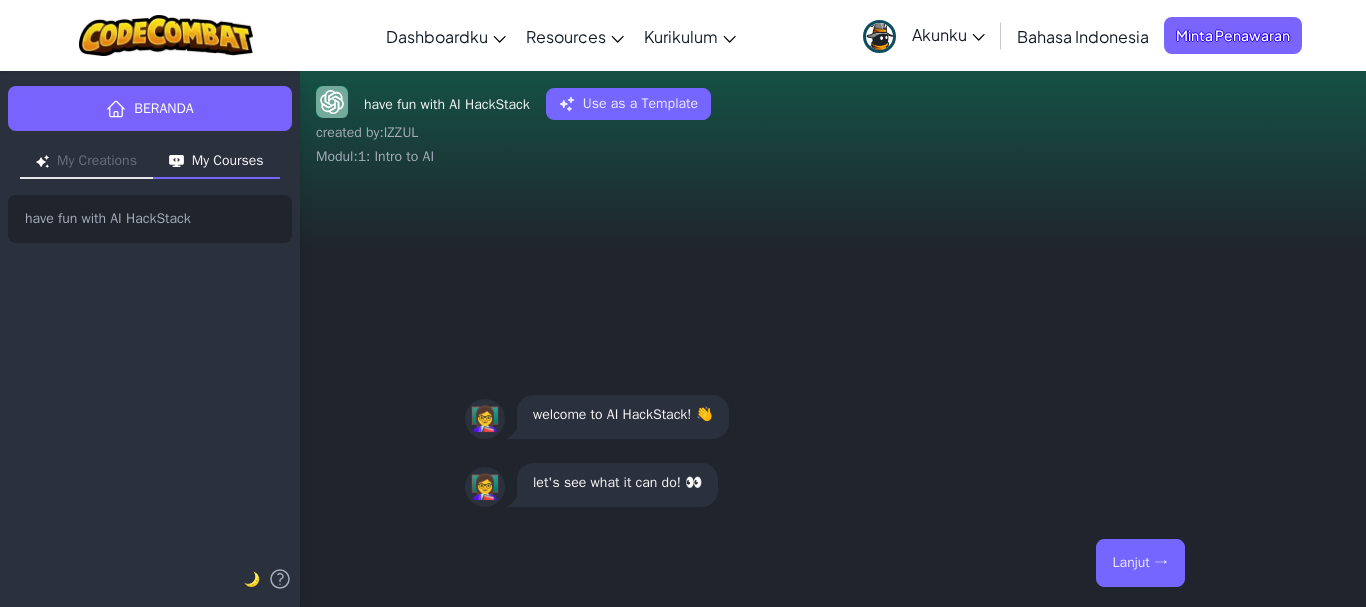 click on "Lanjut →" at bounding box center (1140, 563) 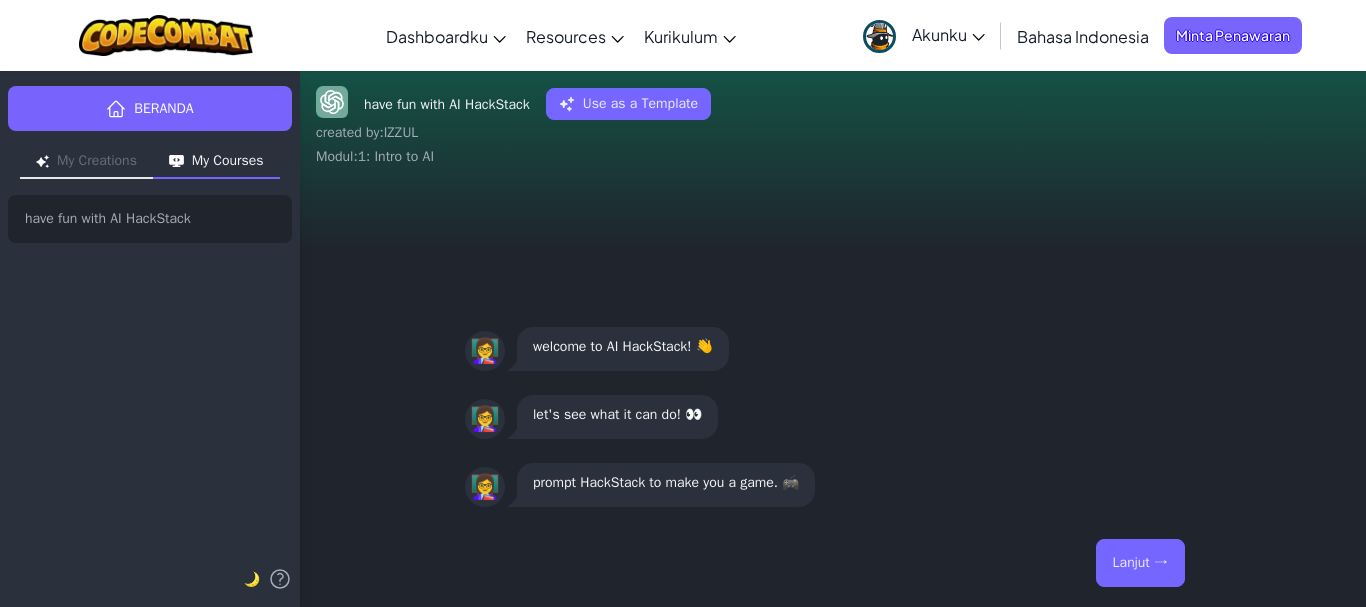 click on "Lanjut →" at bounding box center (1140, 563) 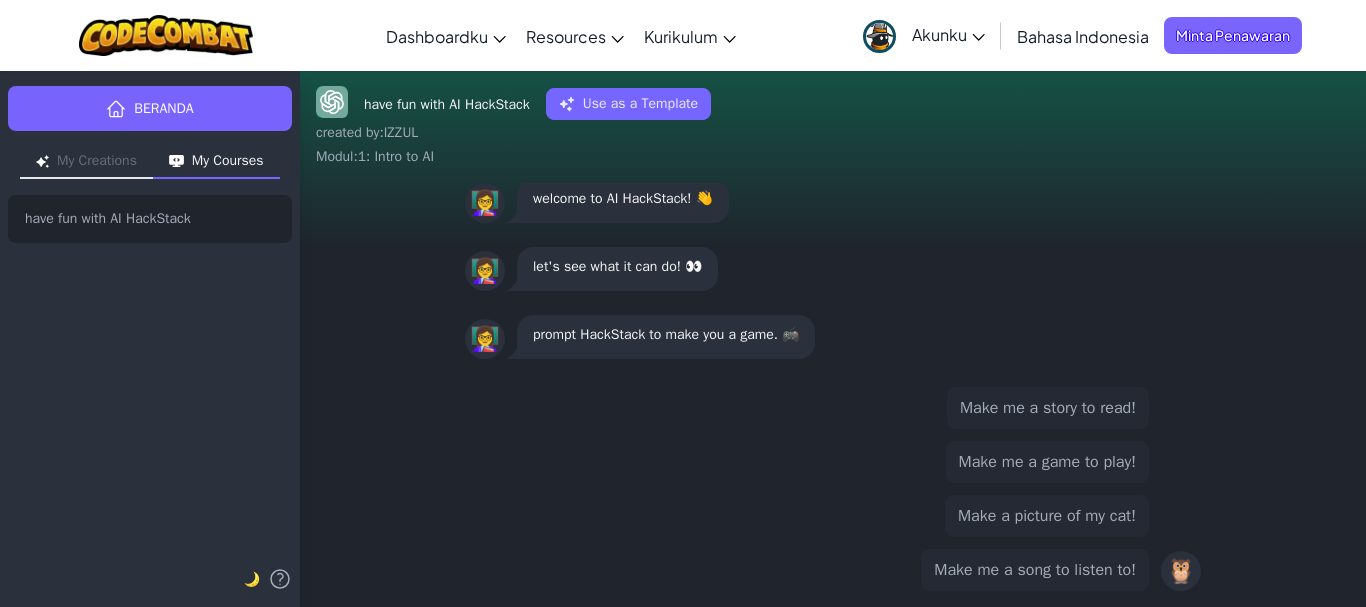 click on "Make me a game to play!" at bounding box center [1047, 462] 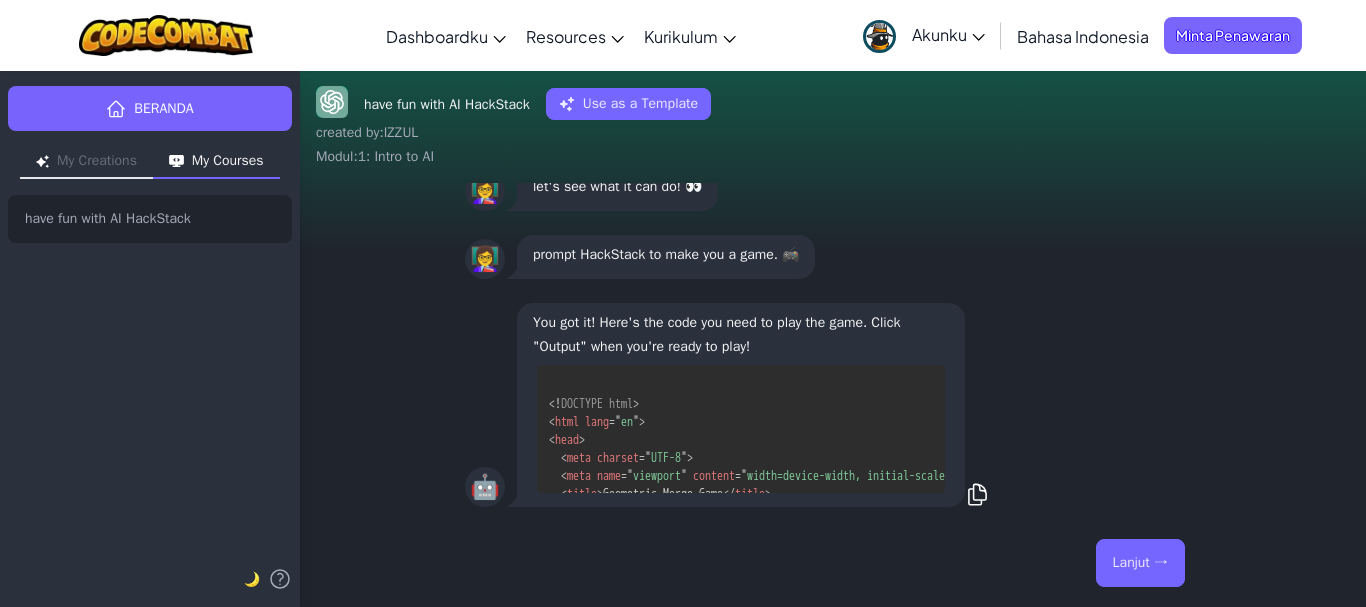 scroll, scrollTop: 325, scrollLeft: 0, axis: vertical 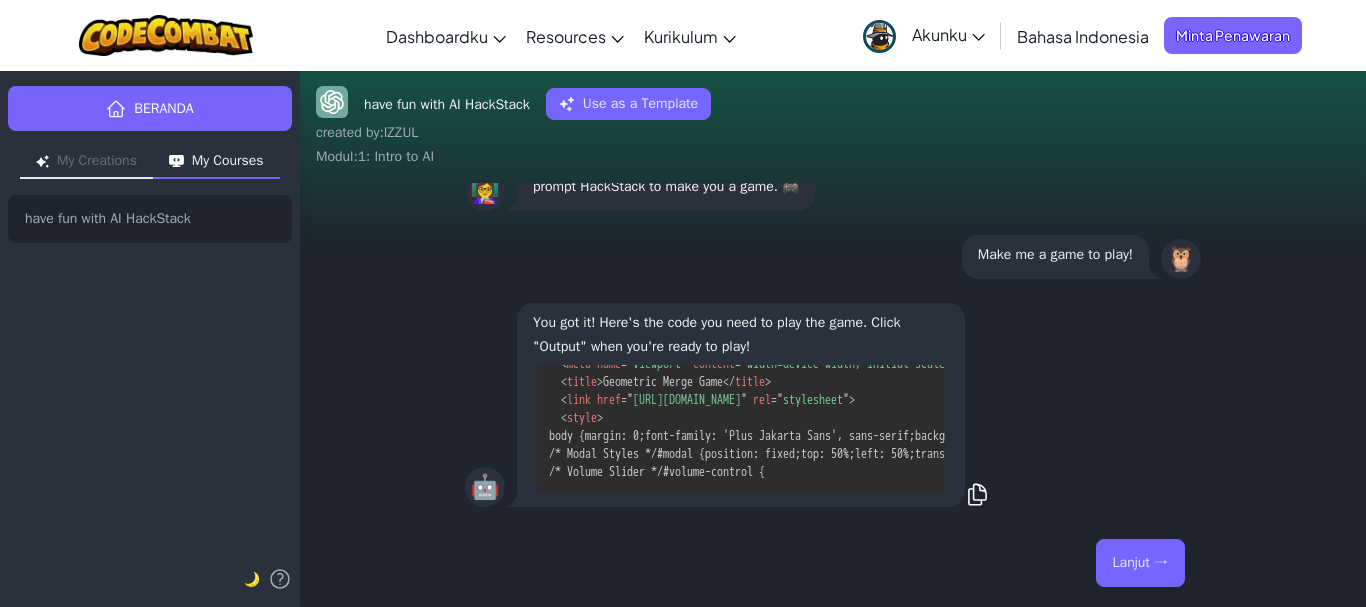 click on "Lanjut →" at bounding box center [1140, 563] 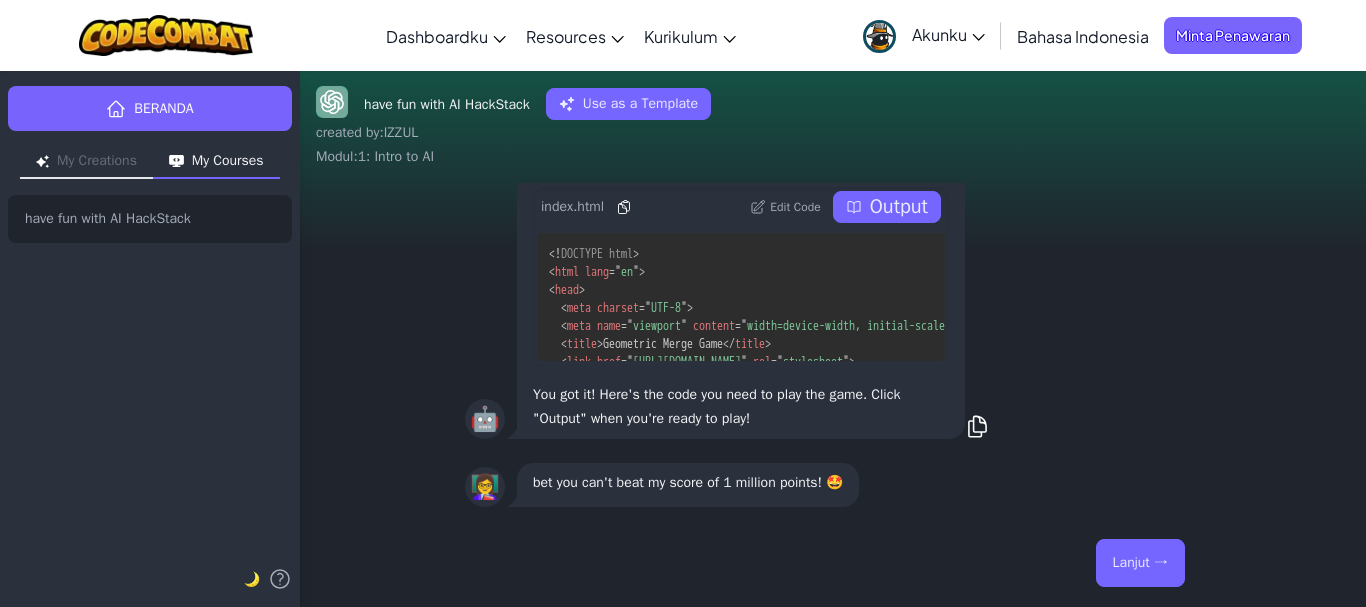 click on "Output" at bounding box center [899, 207] 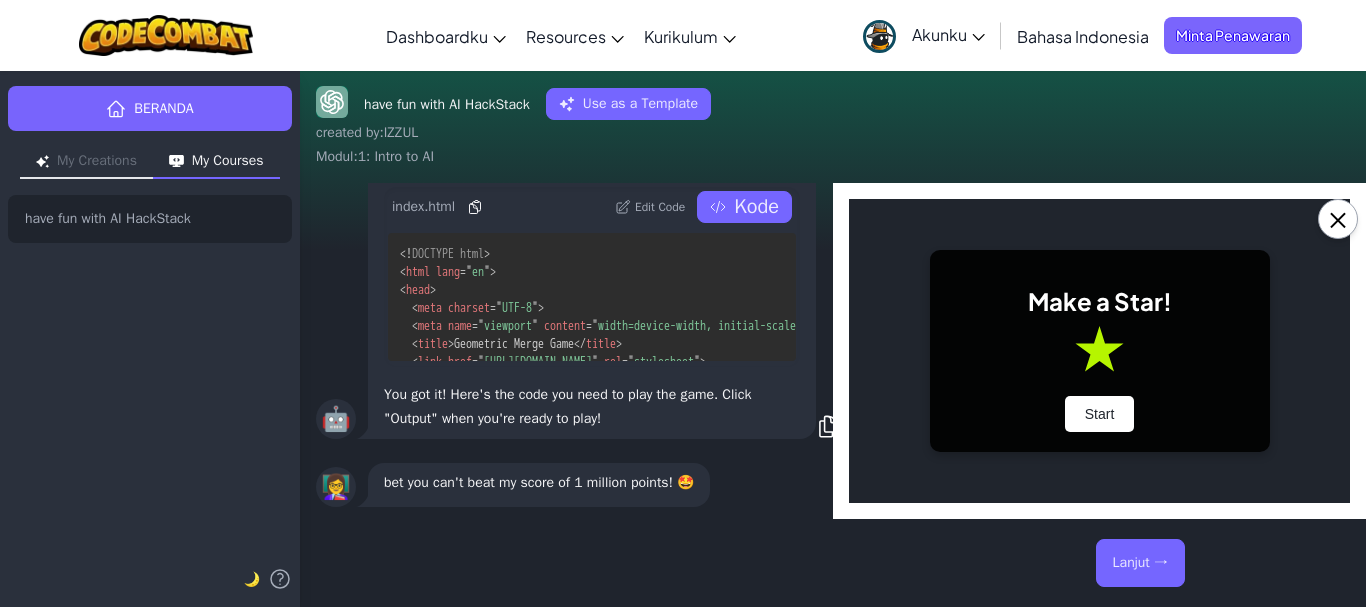 scroll, scrollTop: 0, scrollLeft: 0, axis: both 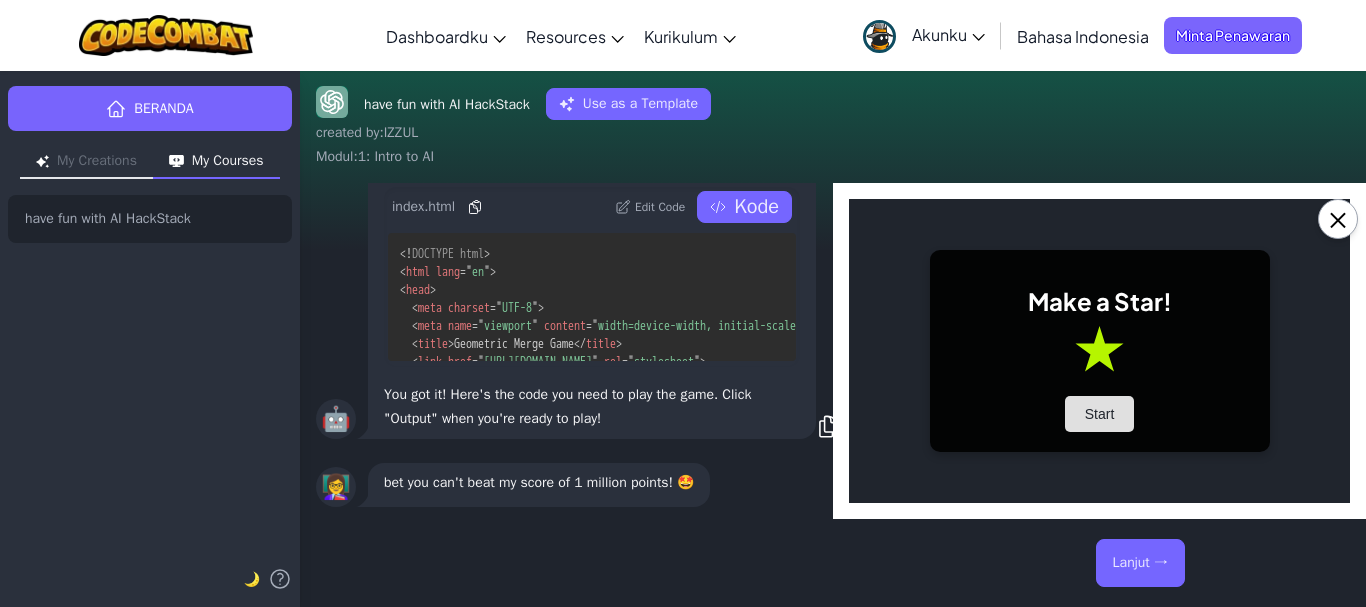 click on "Start" at bounding box center [1100, 414] 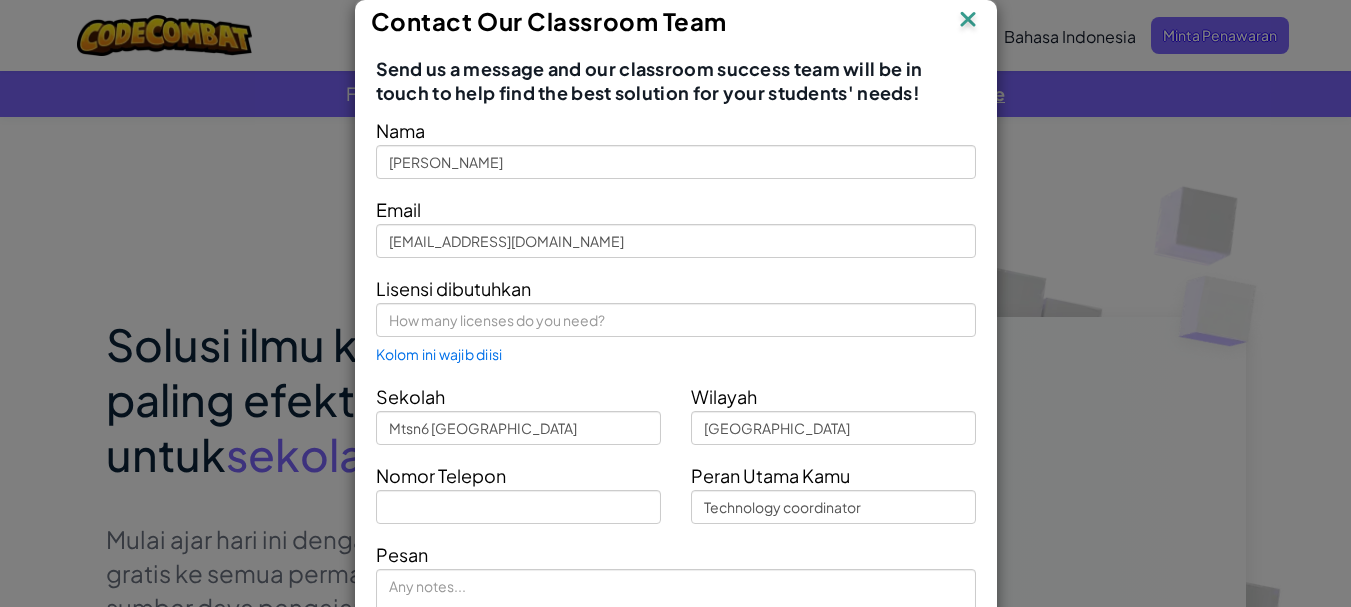 scroll, scrollTop: 0, scrollLeft: 0, axis: both 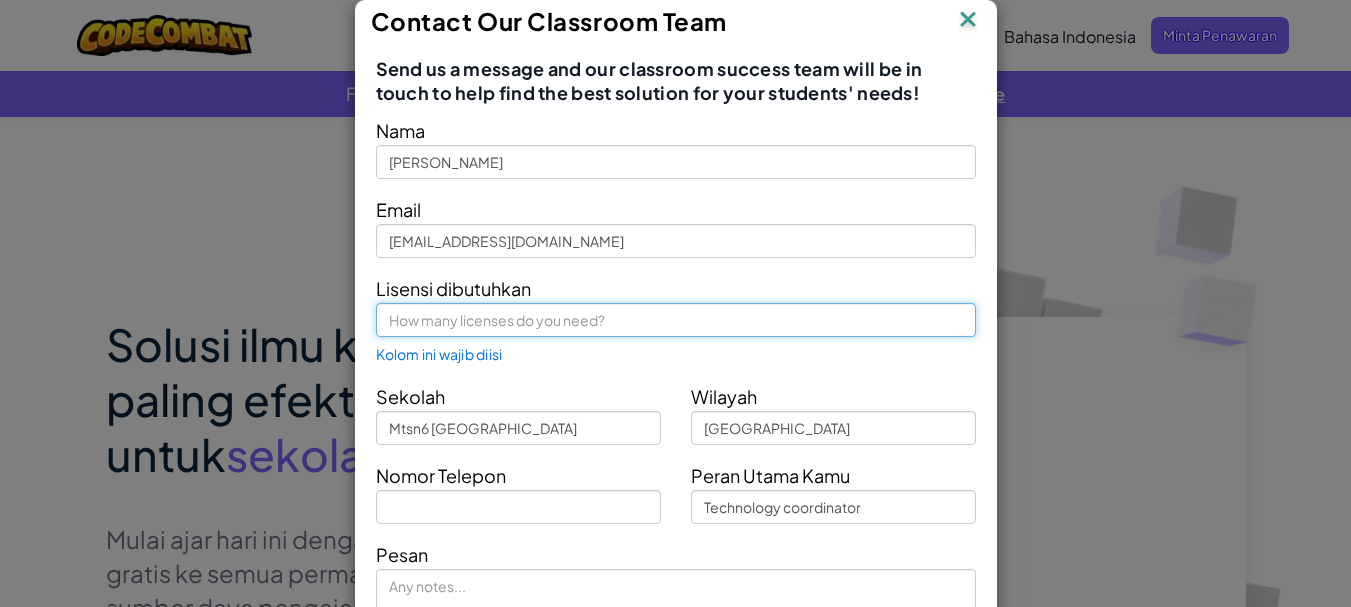 click at bounding box center [676, 320] 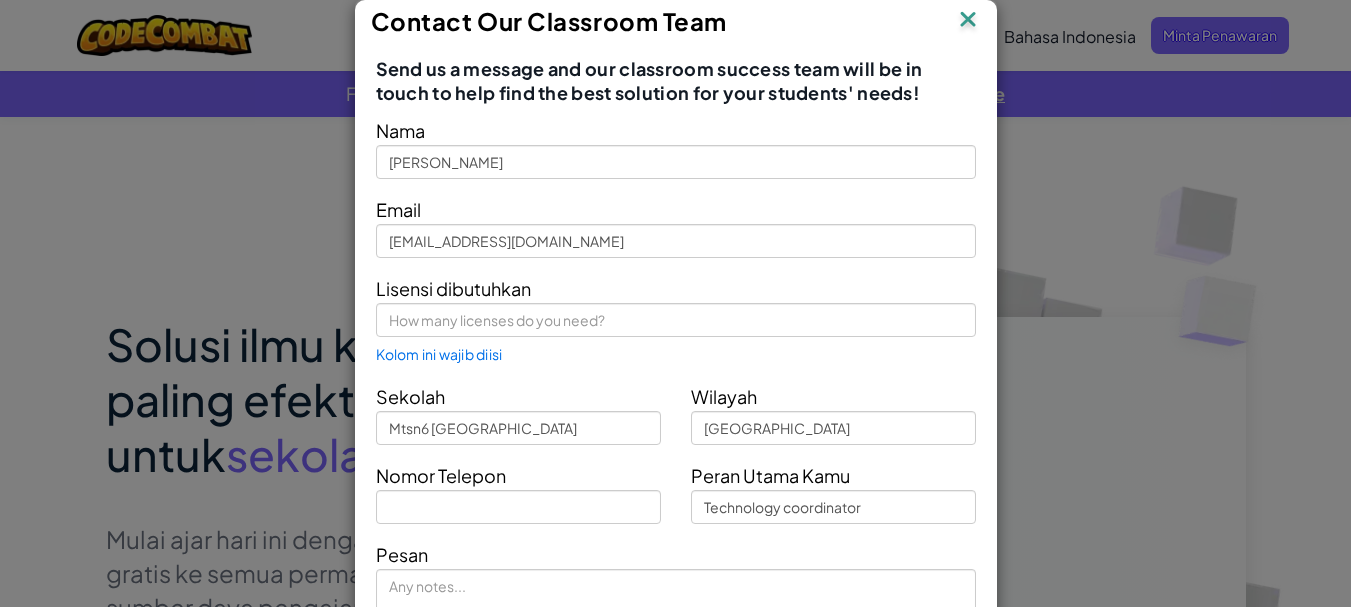 click at bounding box center (968, 21) 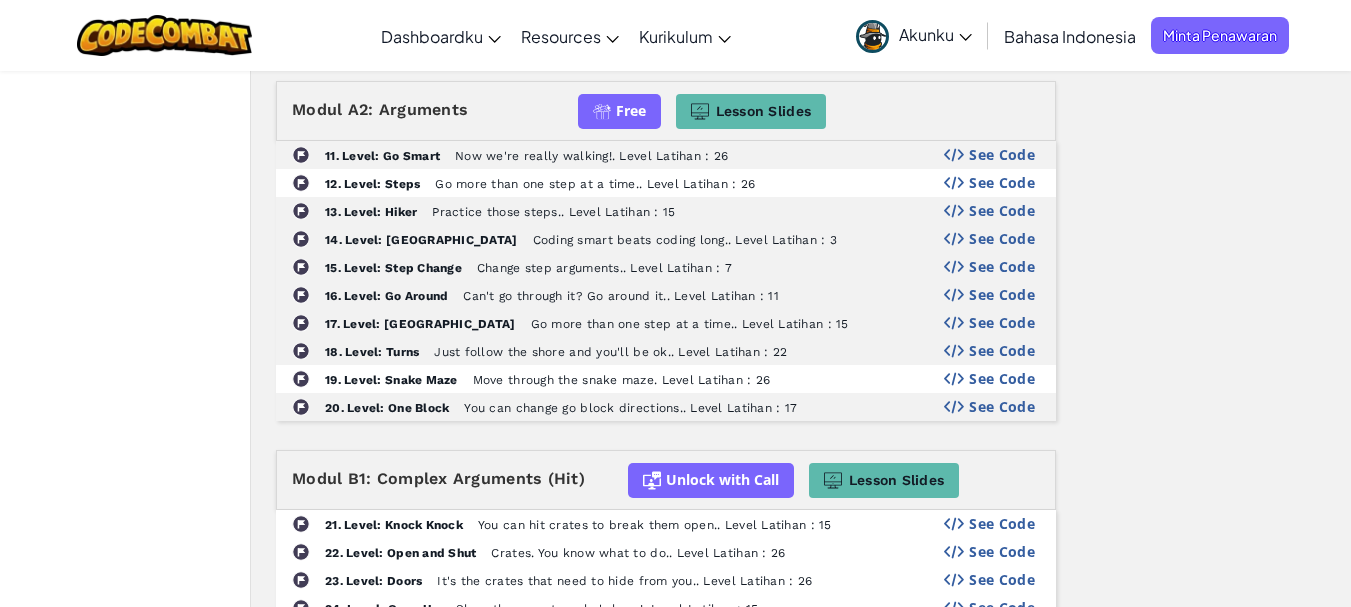 scroll, scrollTop: 0, scrollLeft: 0, axis: both 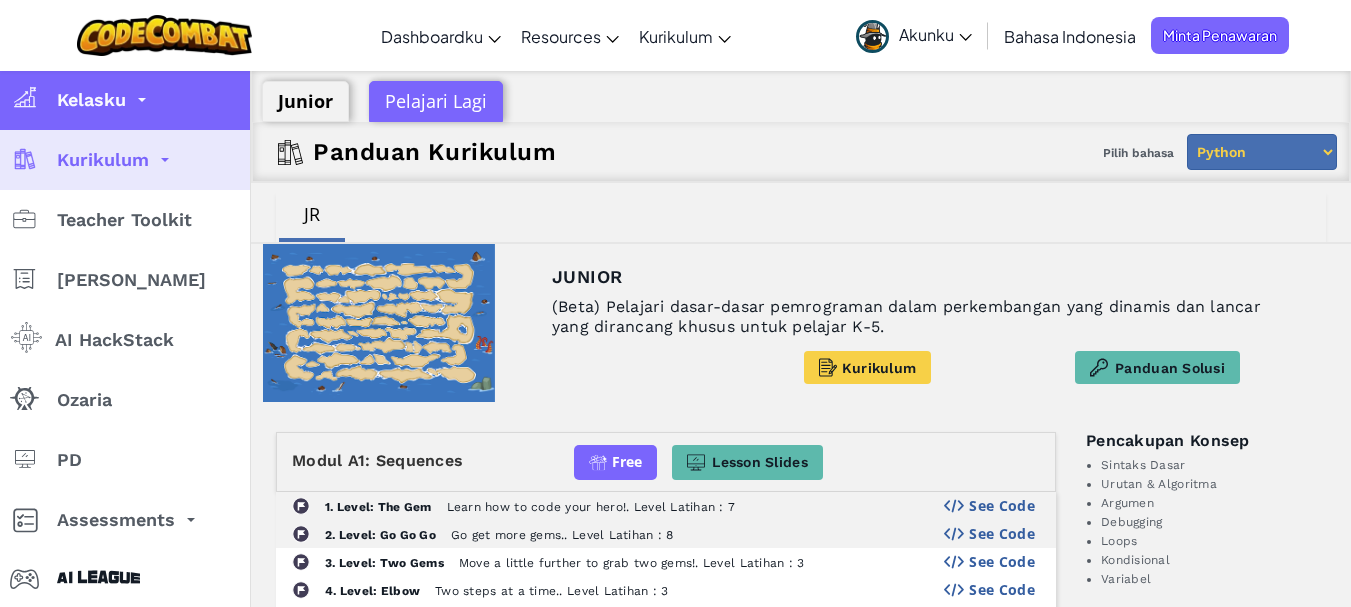 click on "Kelasku" at bounding box center (125, 100) 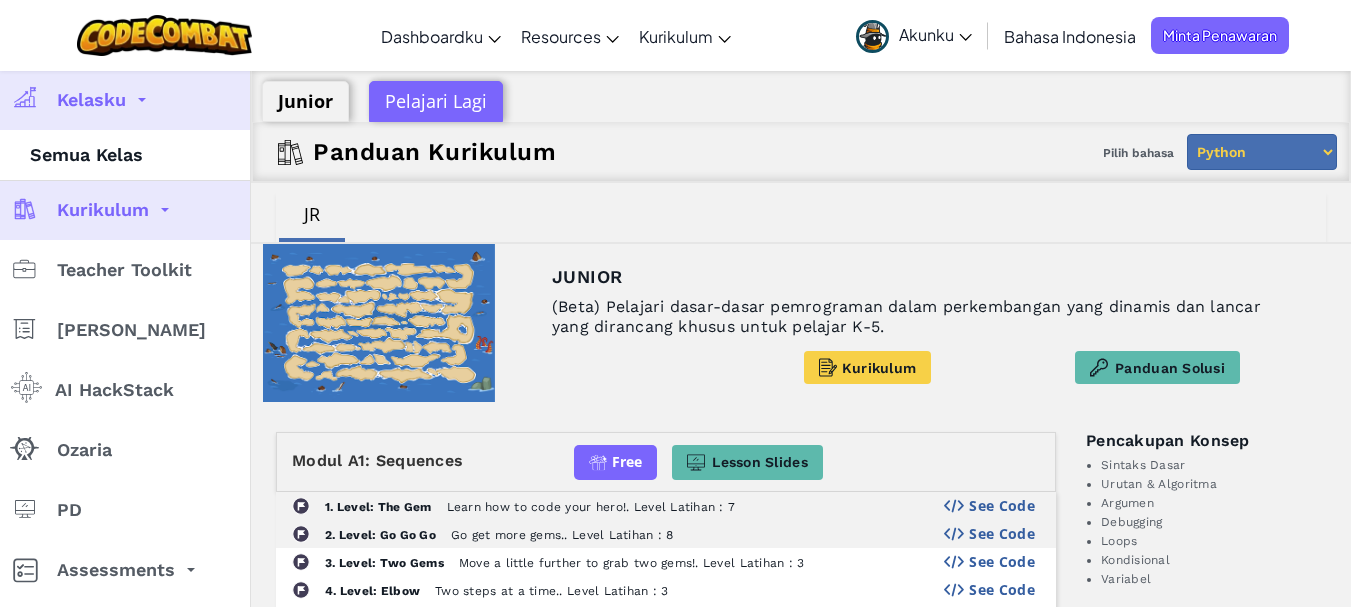 click on "Kelasku" at bounding box center [125, 100] 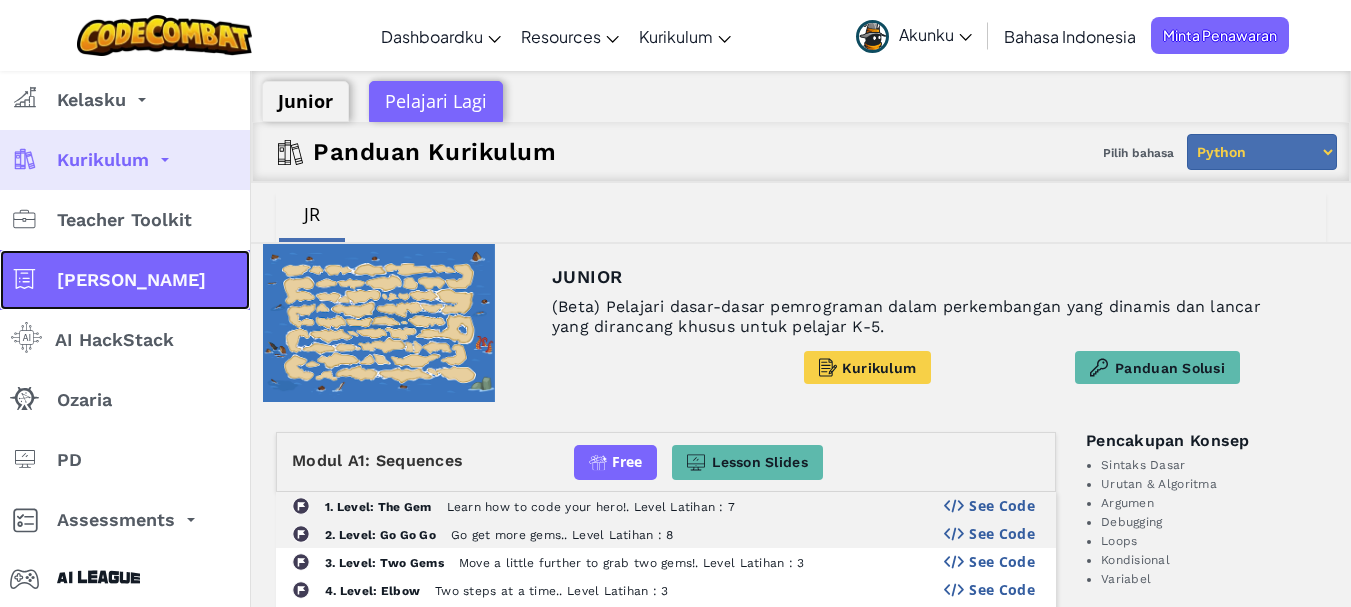 click on "[PERSON_NAME]" at bounding box center (125, 280) 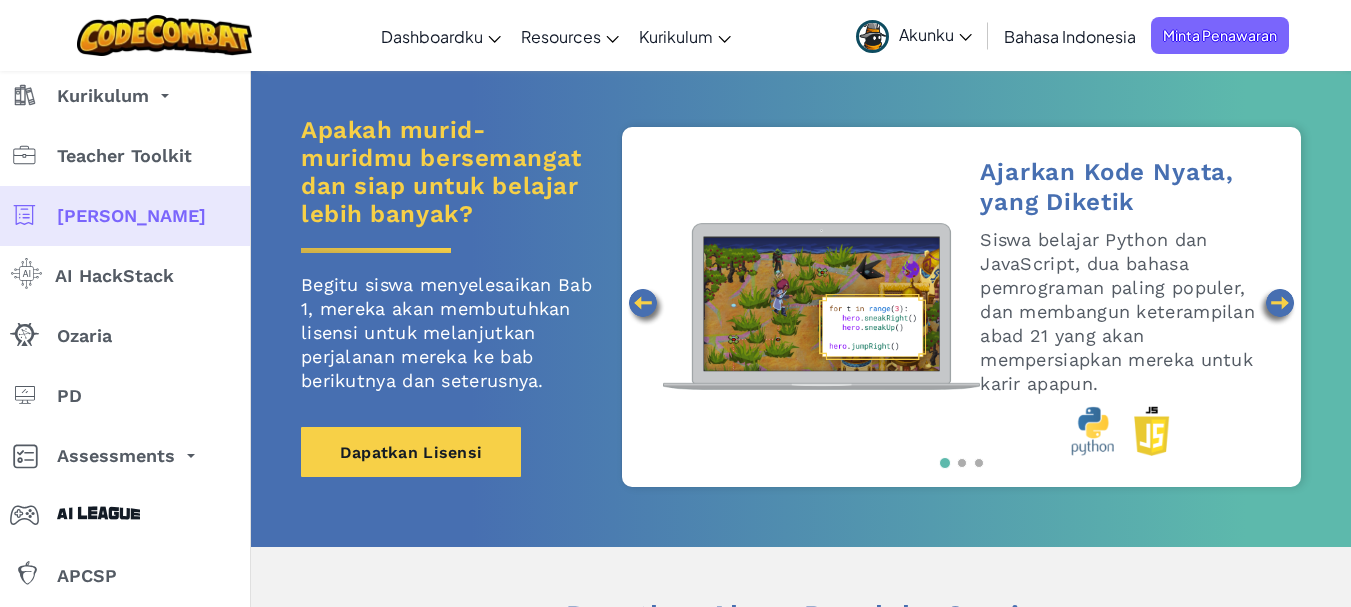 scroll, scrollTop: 0, scrollLeft: 0, axis: both 